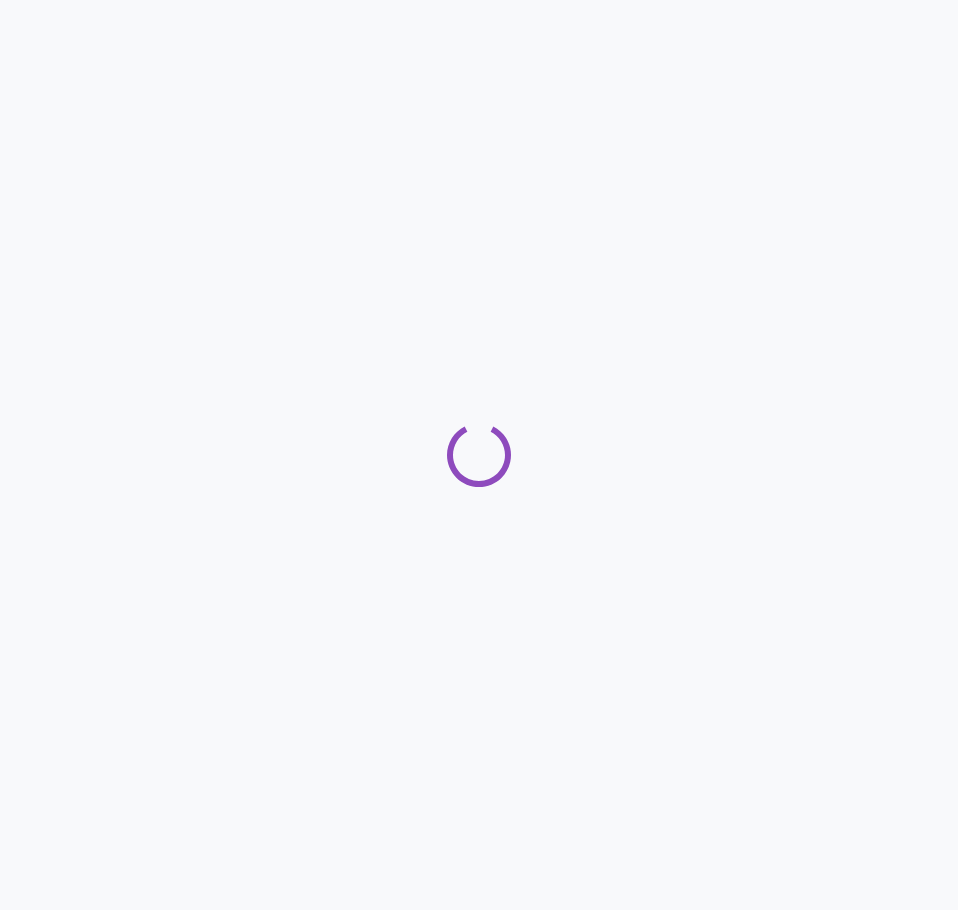 scroll, scrollTop: 0, scrollLeft: 0, axis: both 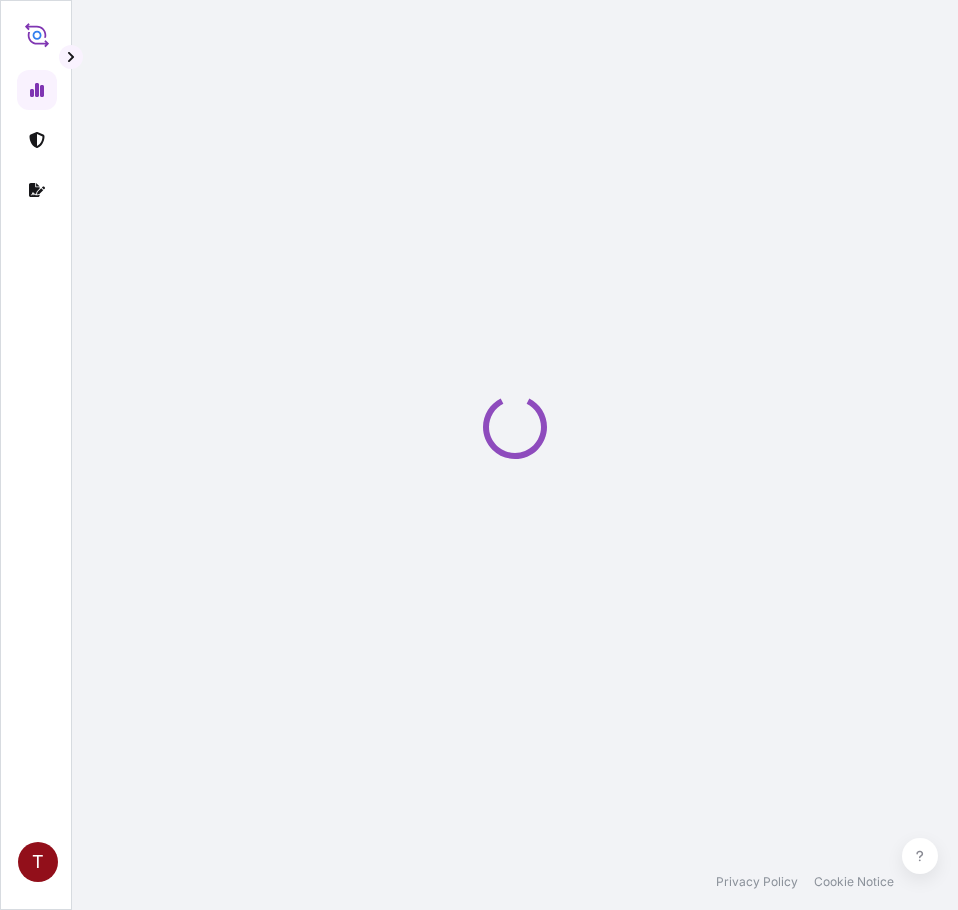 select on "2025" 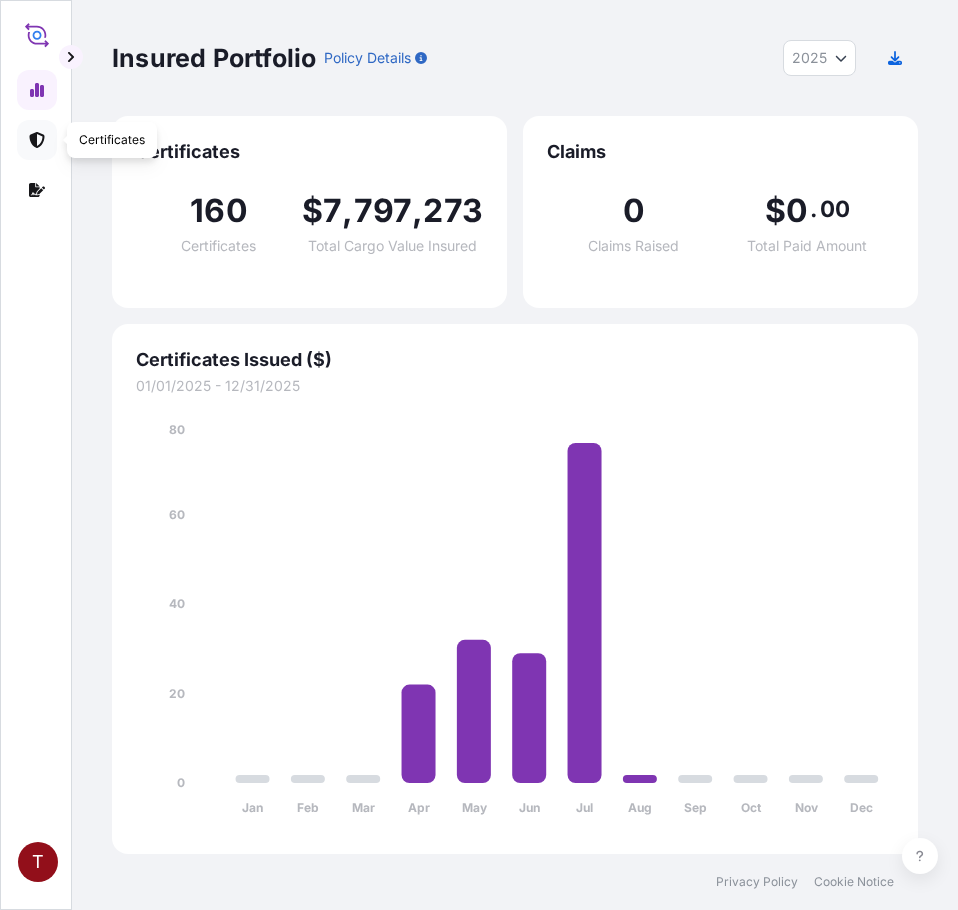 click 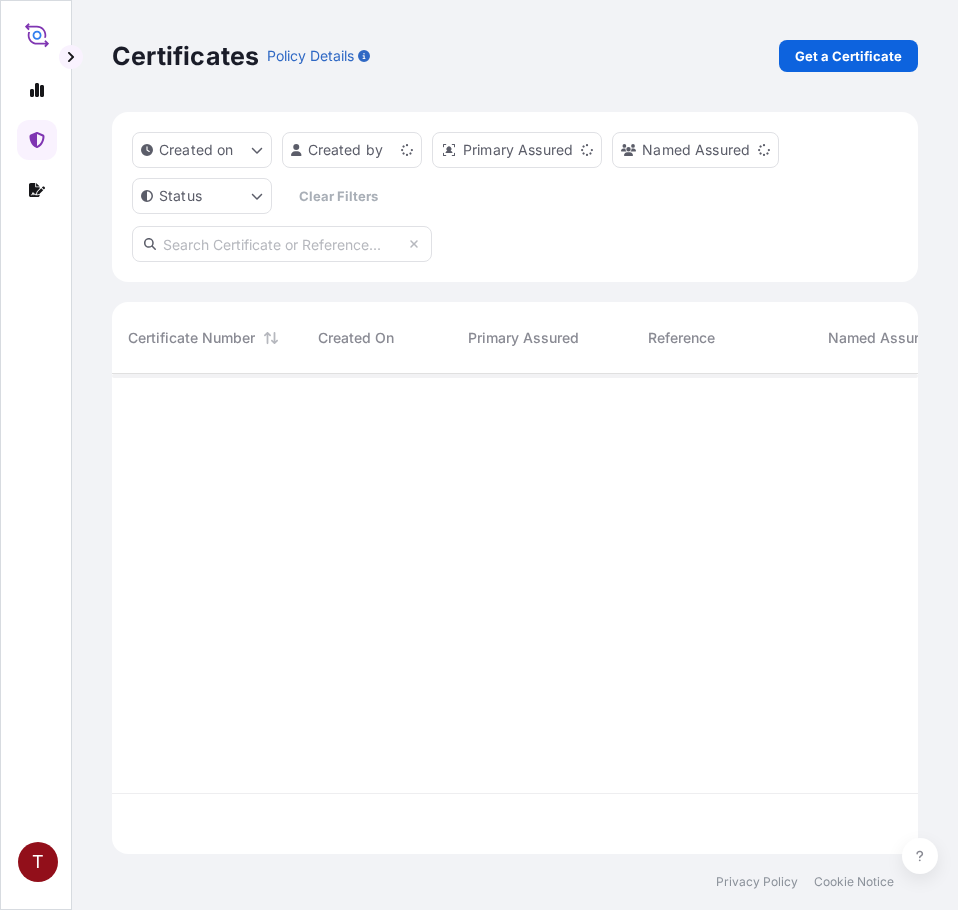 scroll, scrollTop: 16, scrollLeft: 16, axis: both 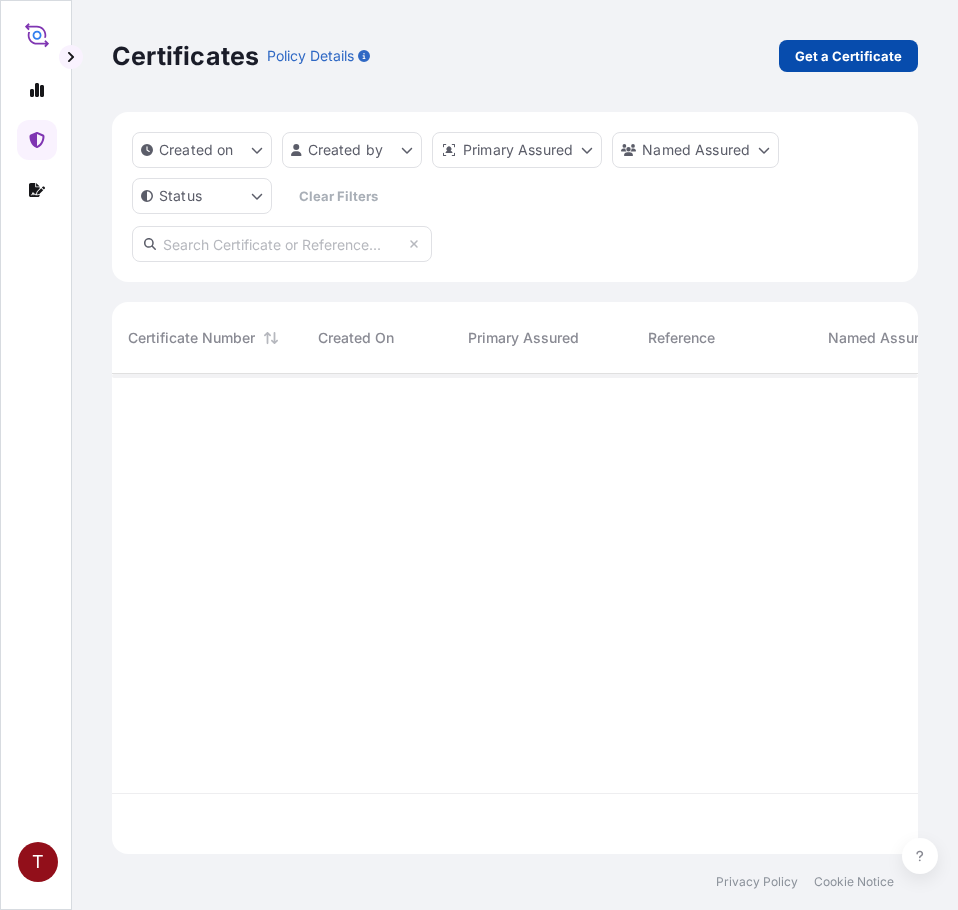 click on "Get a Certificate" at bounding box center (848, 56) 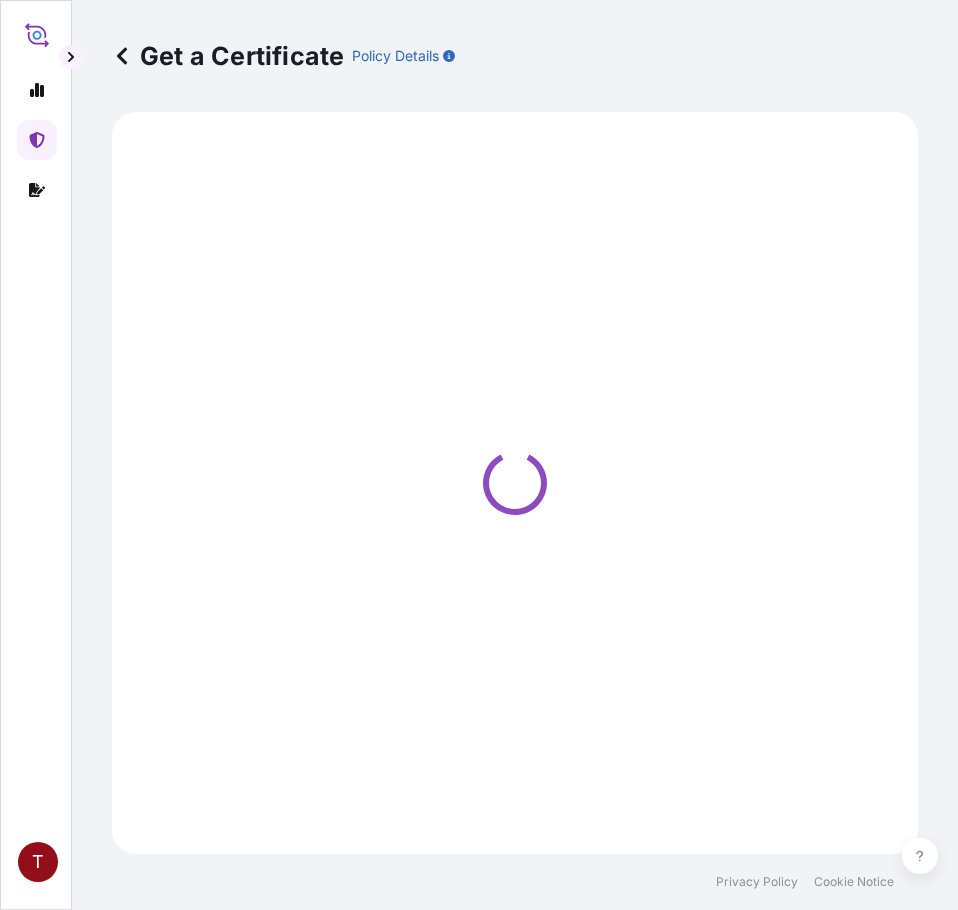 select on "Ocean Vessel" 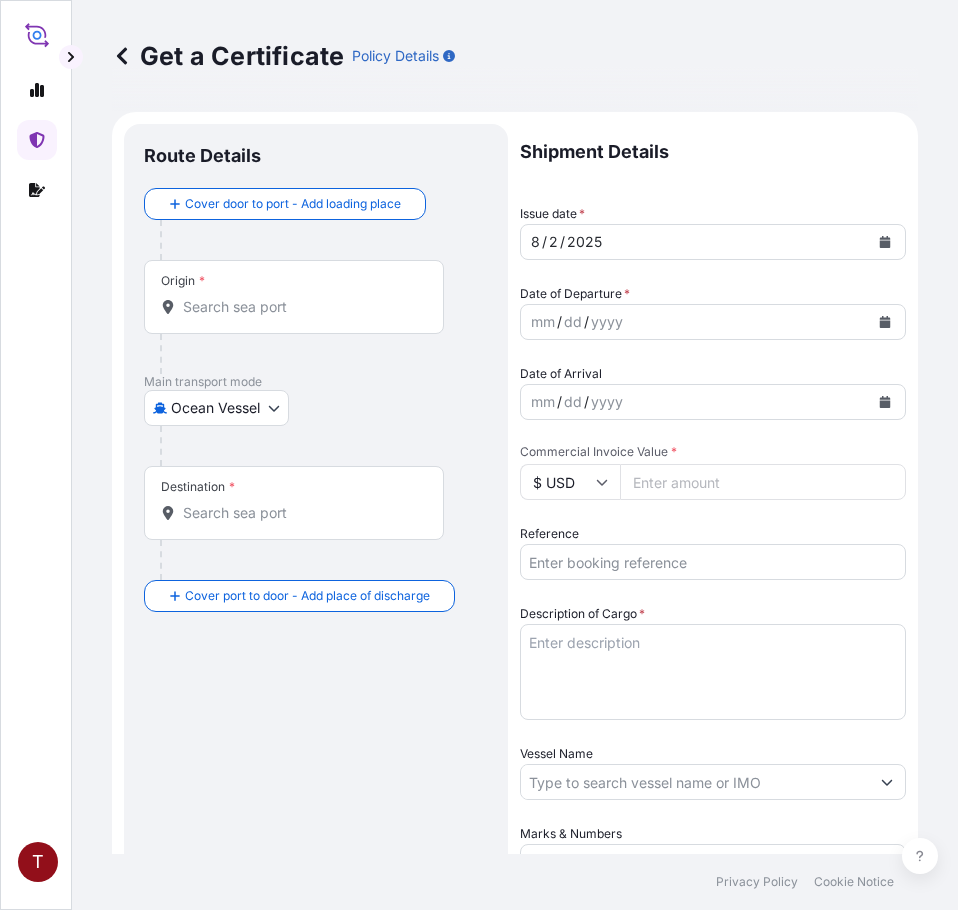 click on "Origin *" at bounding box center (301, 307) 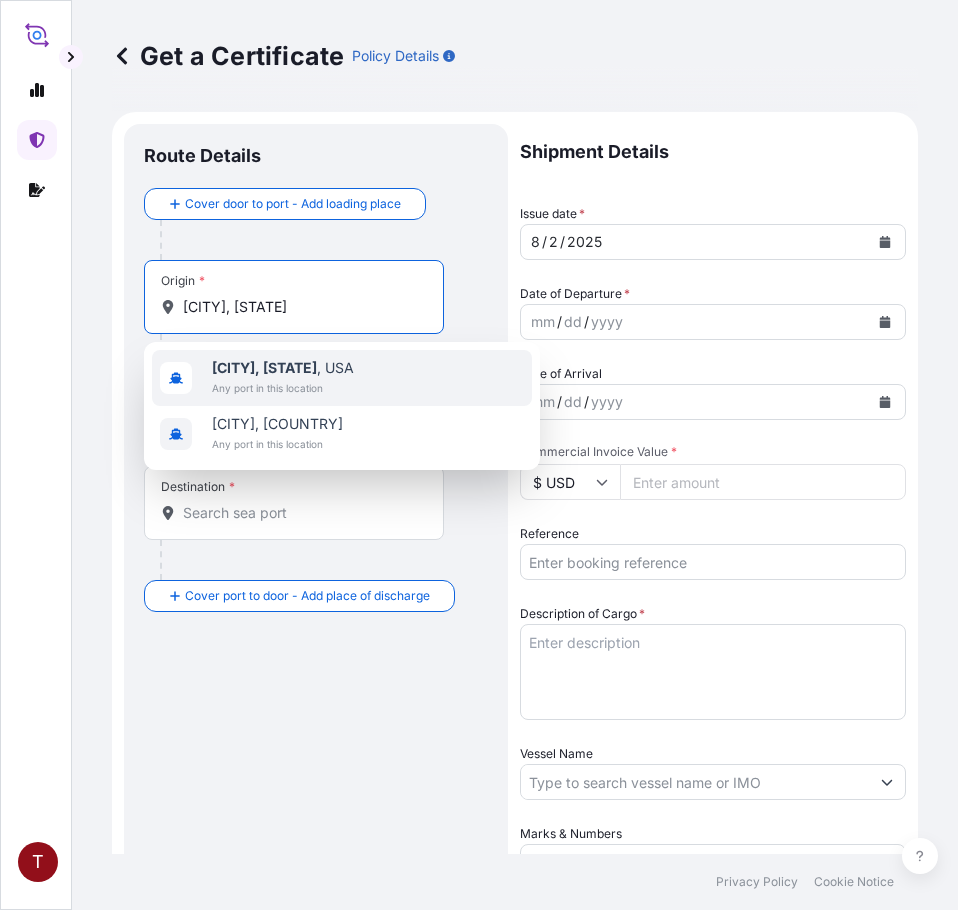 click on "Any port in this location" at bounding box center (283, 388) 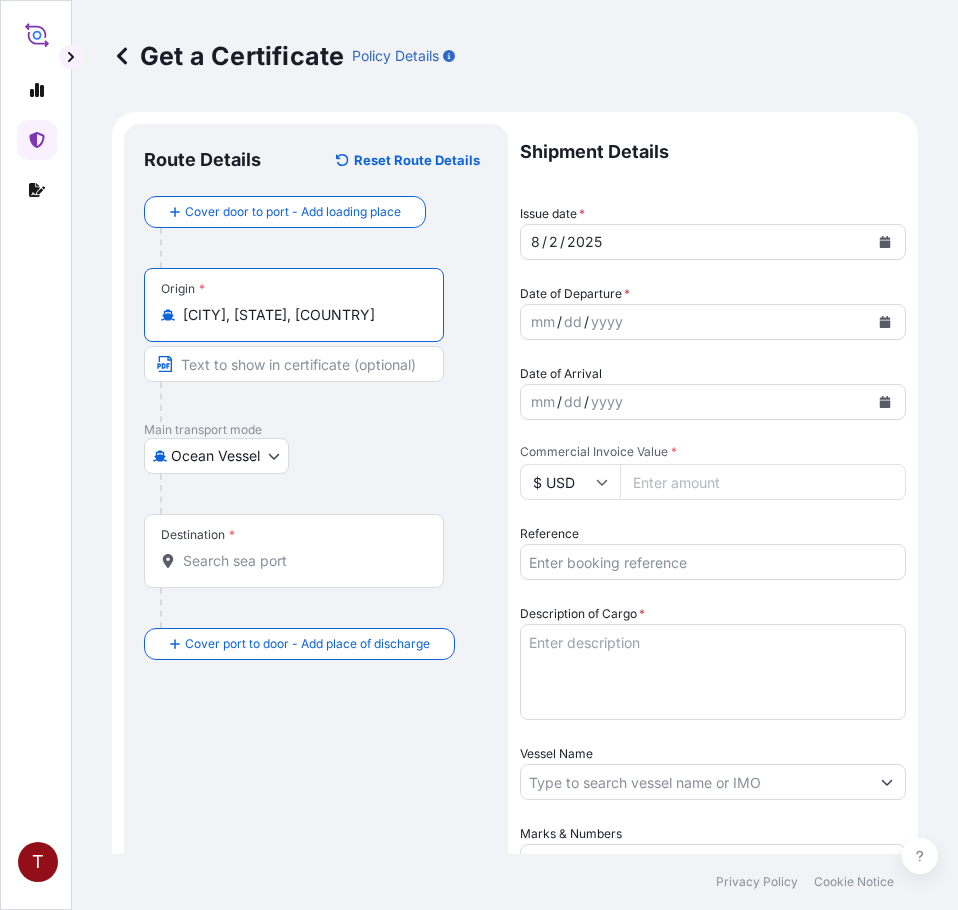type on "[CITY], [STATE], [COUNTRY]" 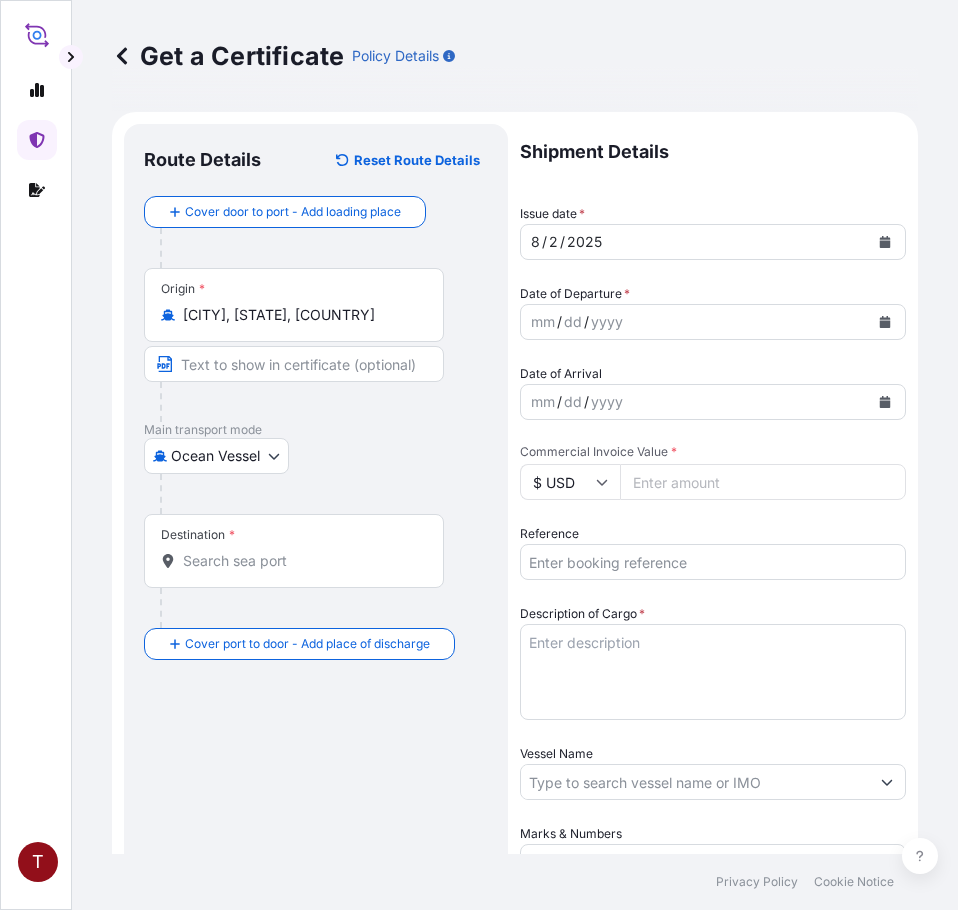 click on "Destination *" at bounding box center (301, 561) 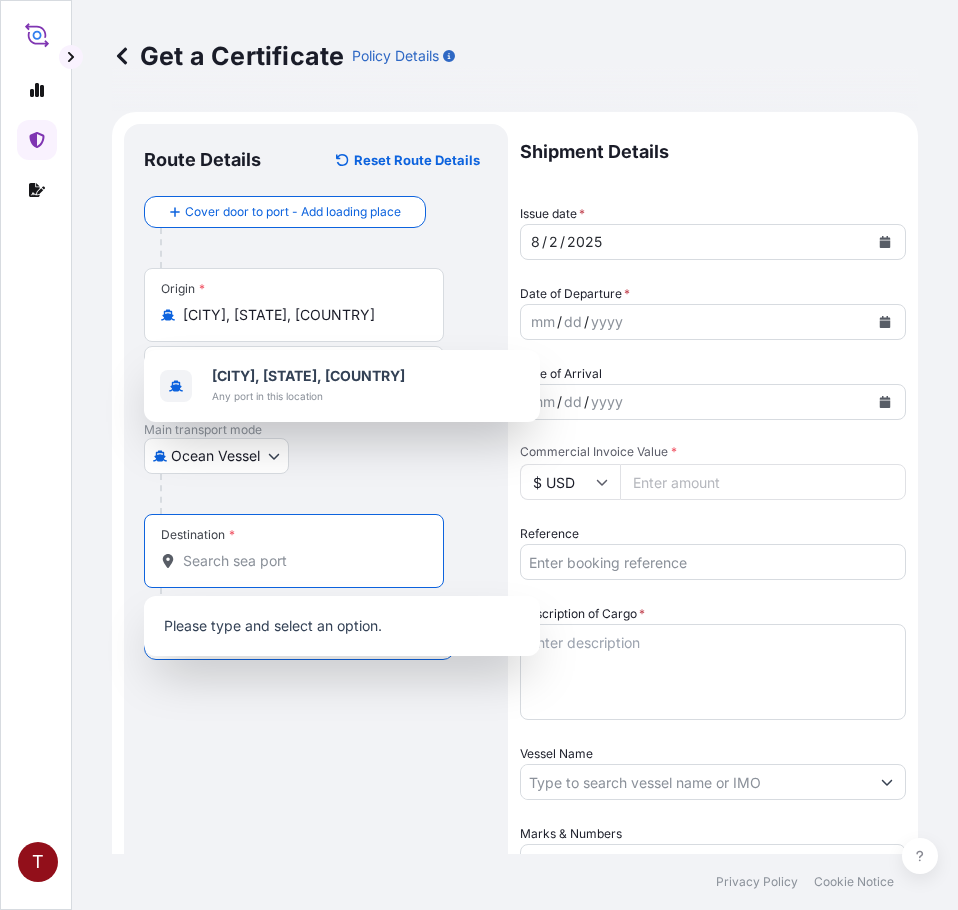 paste on "CHINA" 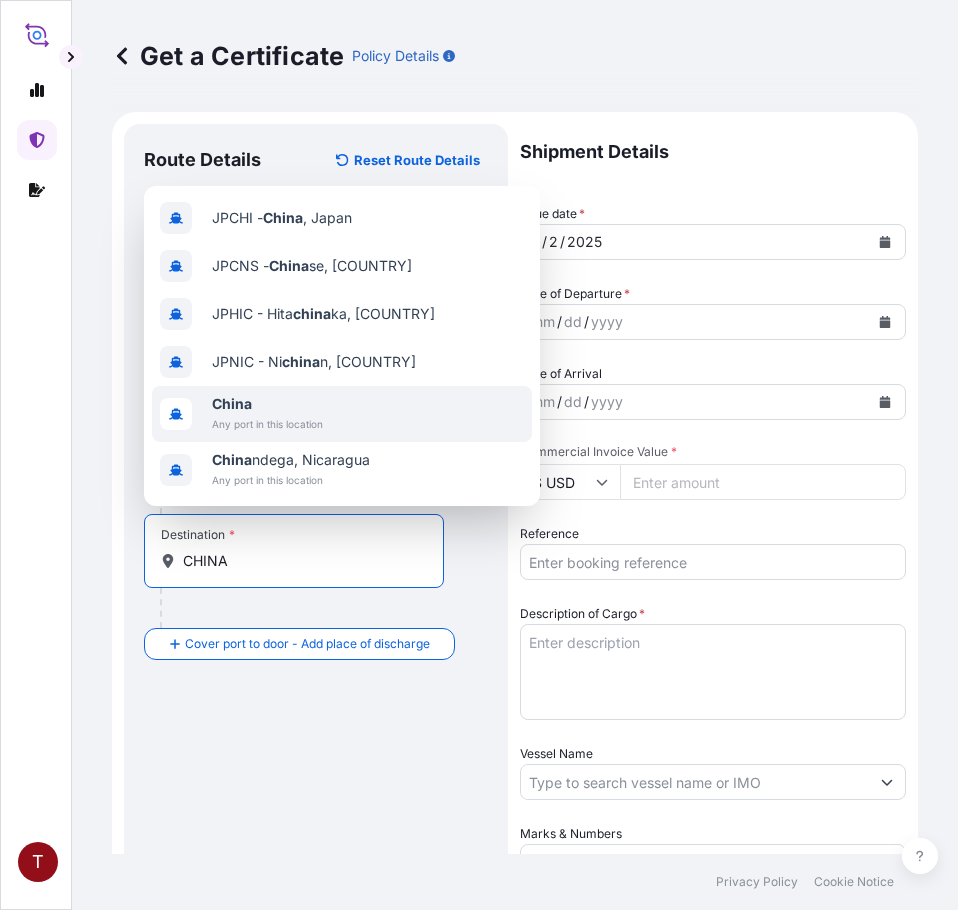click on "Any port in this location" at bounding box center (267, 424) 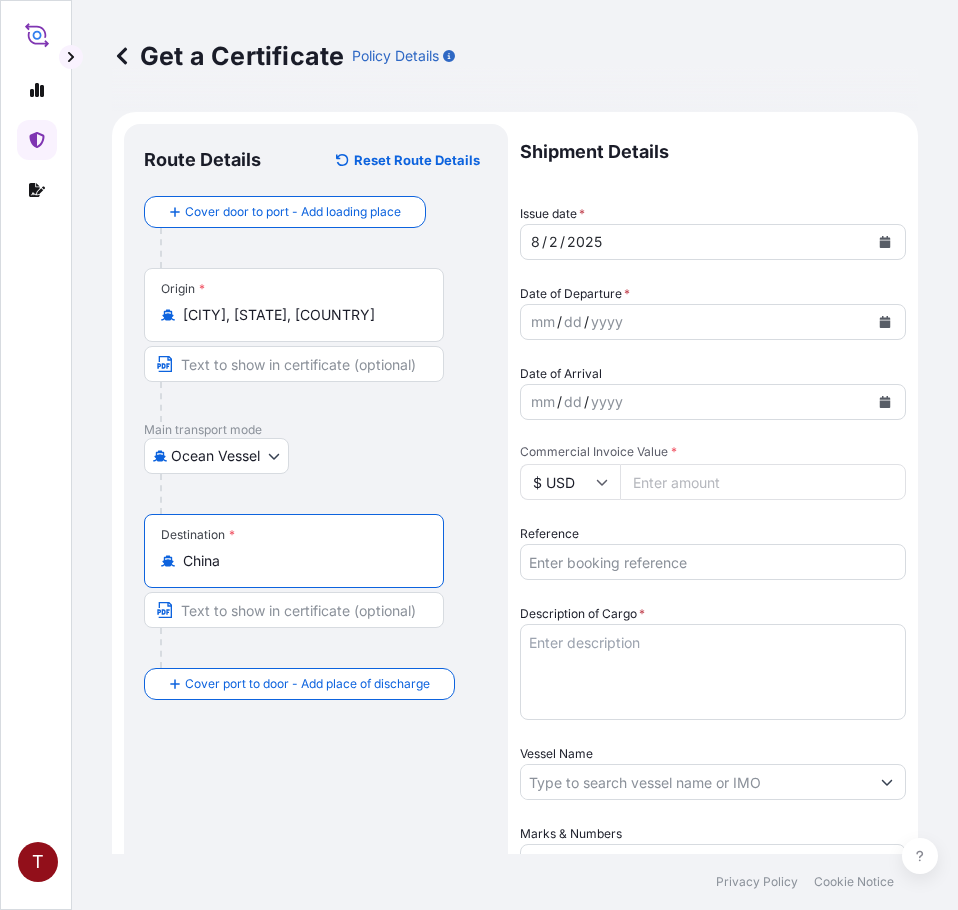 type on "China" 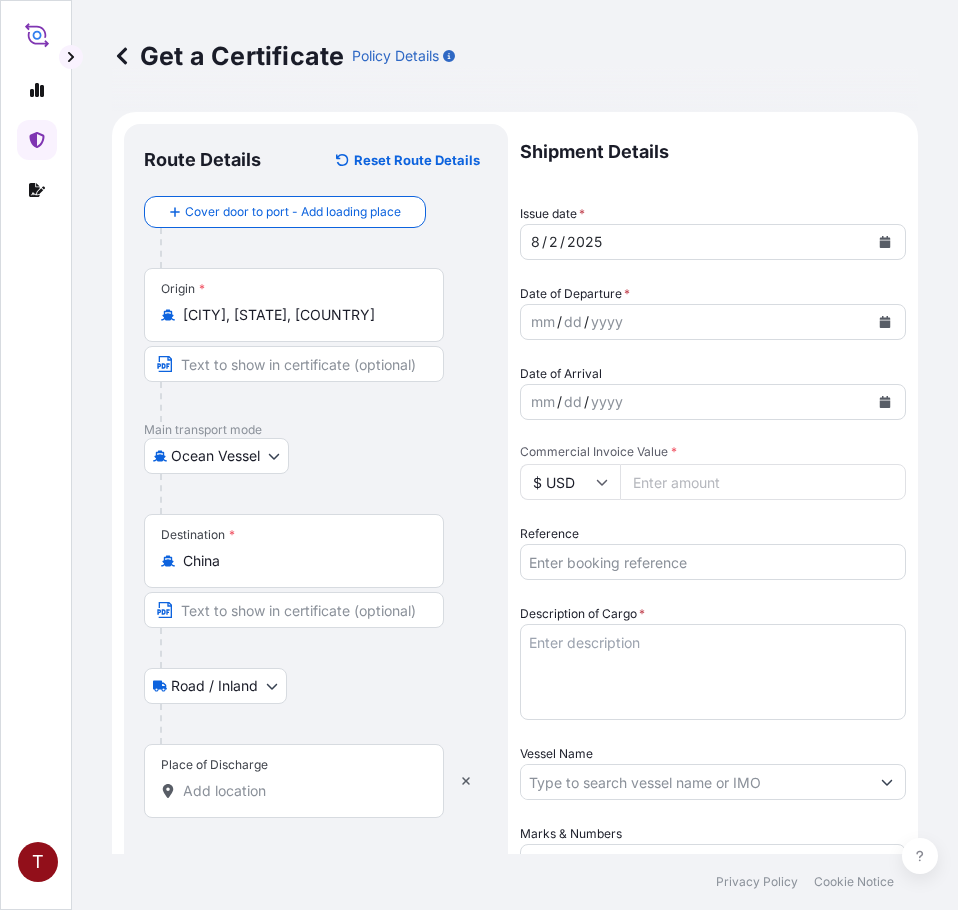 click on "Place of Discharge" at bounding box center [294, 781] 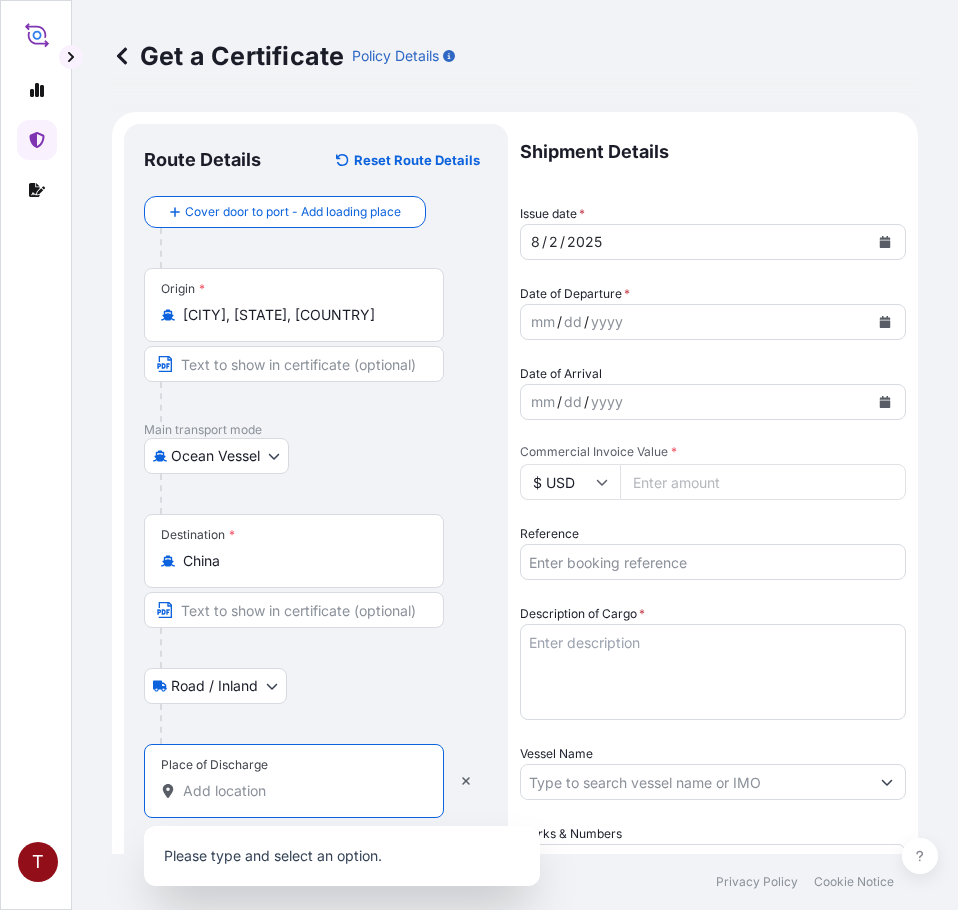 paste on "GAOLAN" 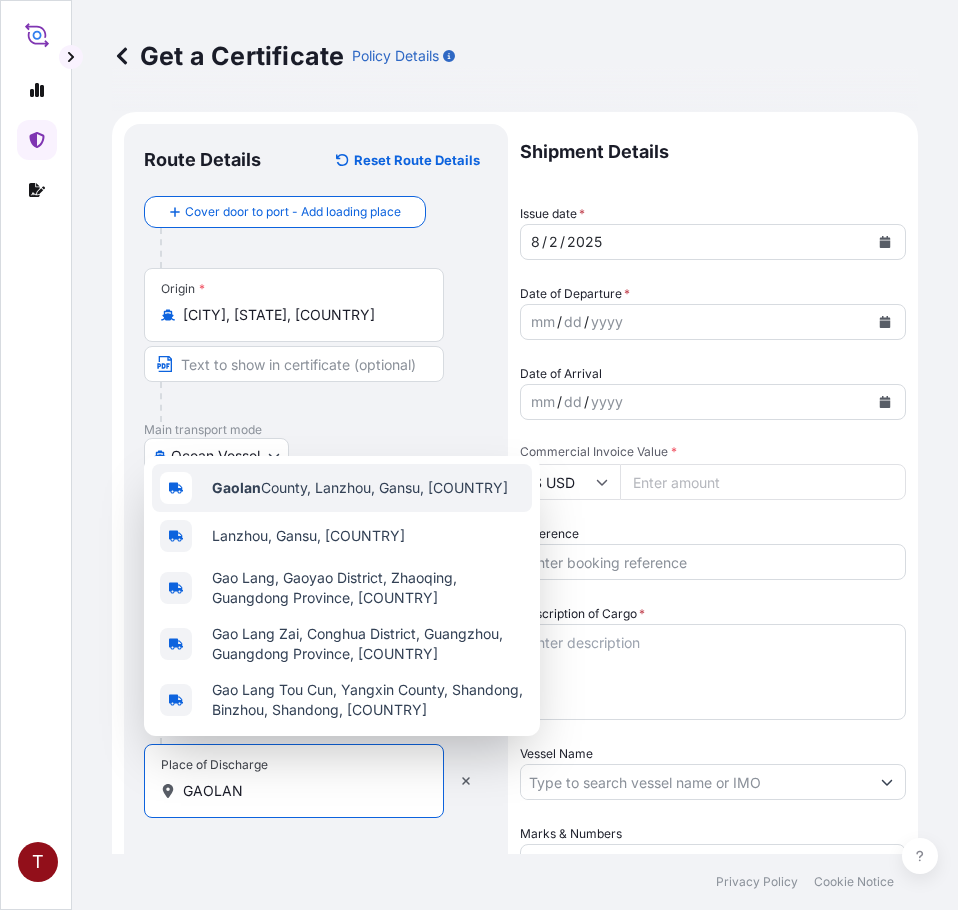 click on "Gaolan  County, Lanzhou, Gansu, [COUNTRY]" at bounding box center (360, 488) 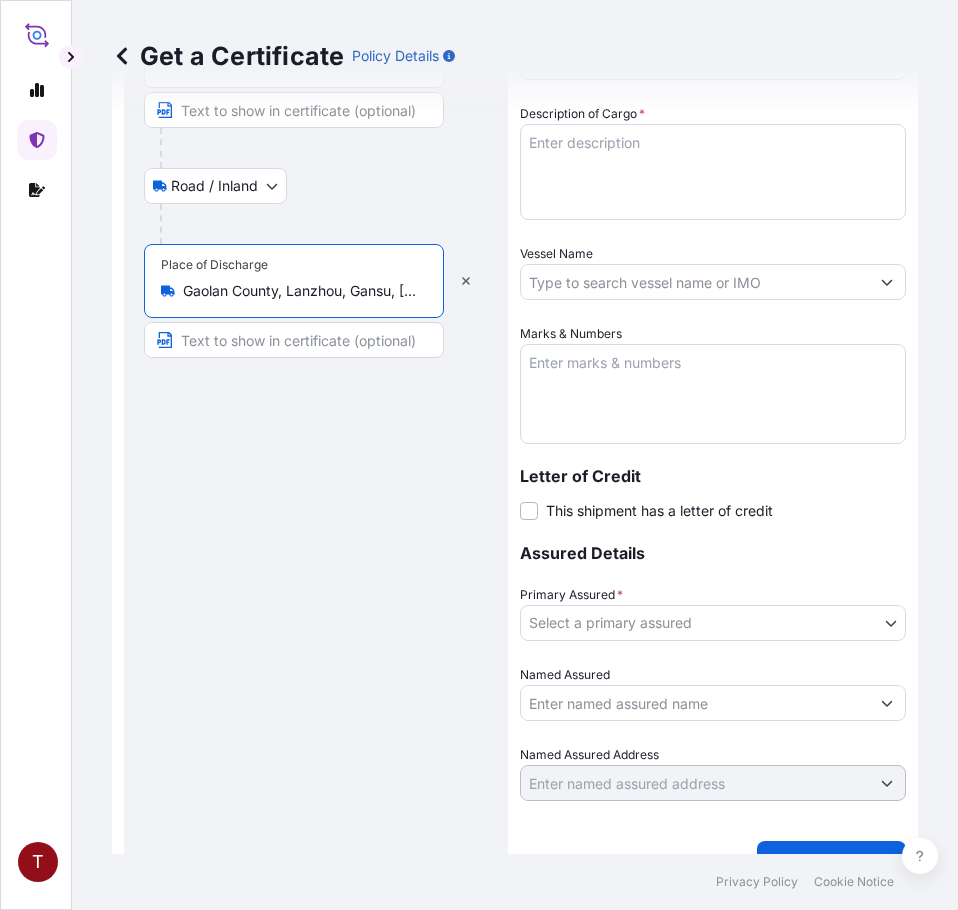 scroll, scrollTop: 539, scrollLeft: 0, axis: vertical 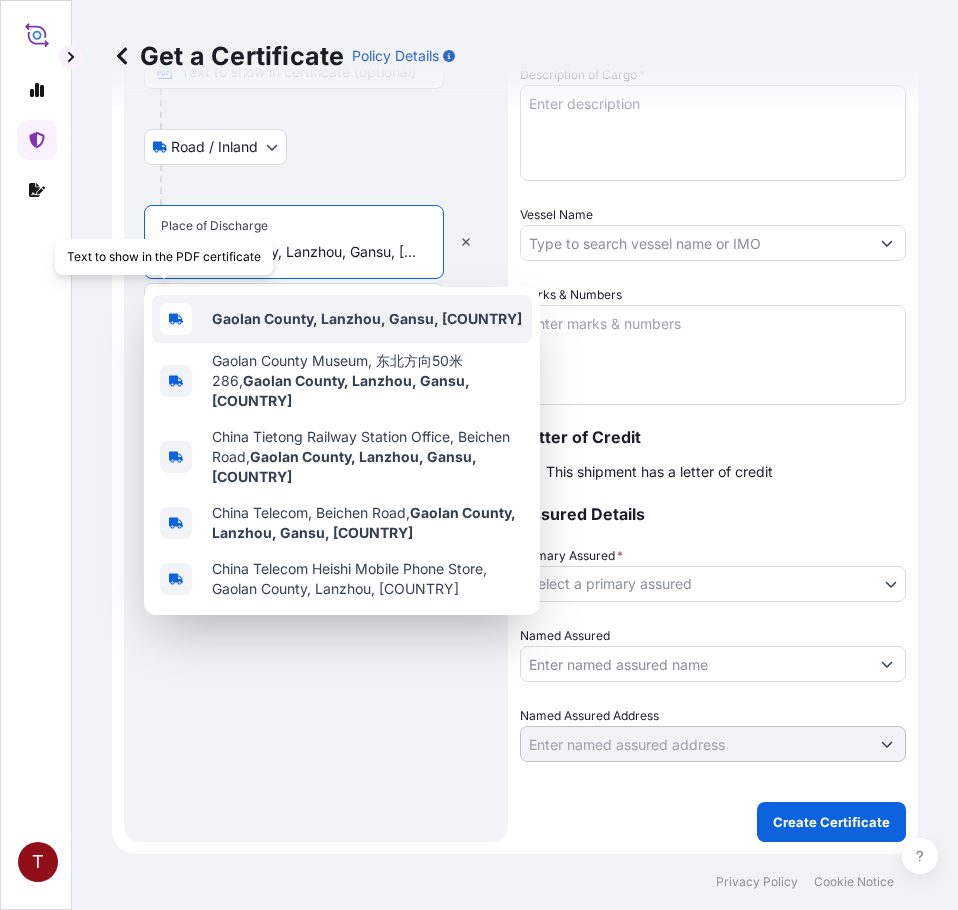 paste on "GAOLAN" 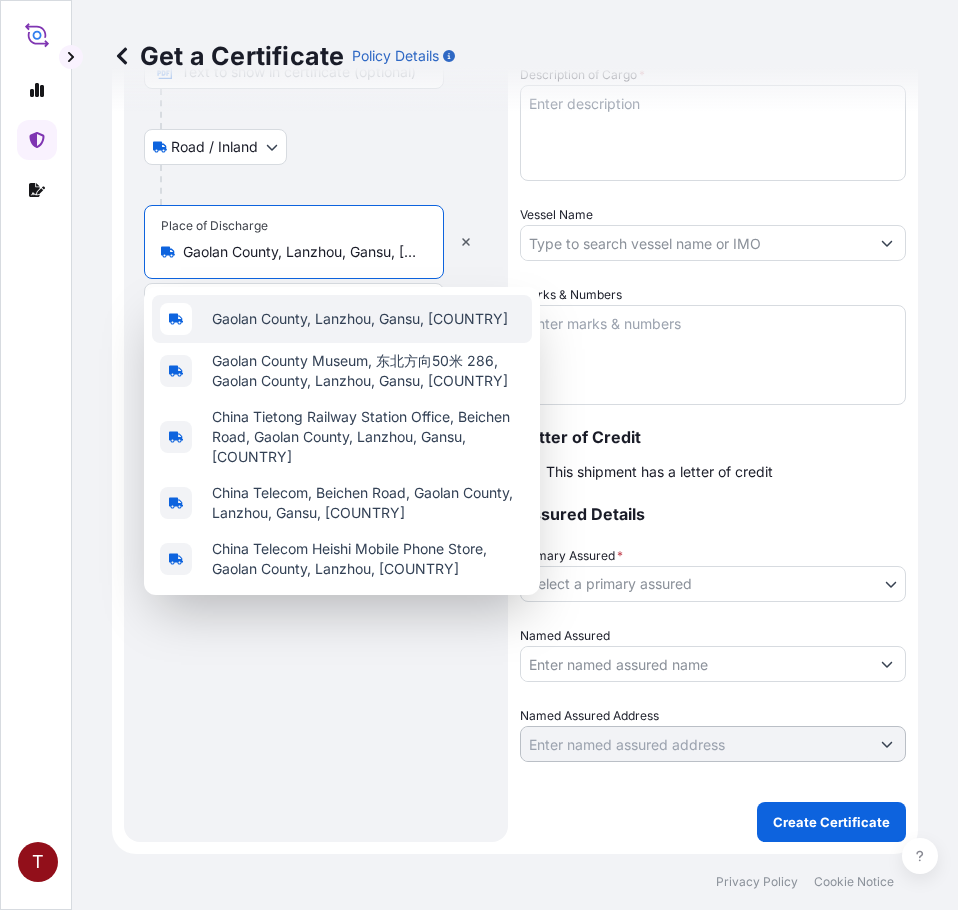 scroll, scrollTop: 0, scrollLeft: 80, axis: horizontal 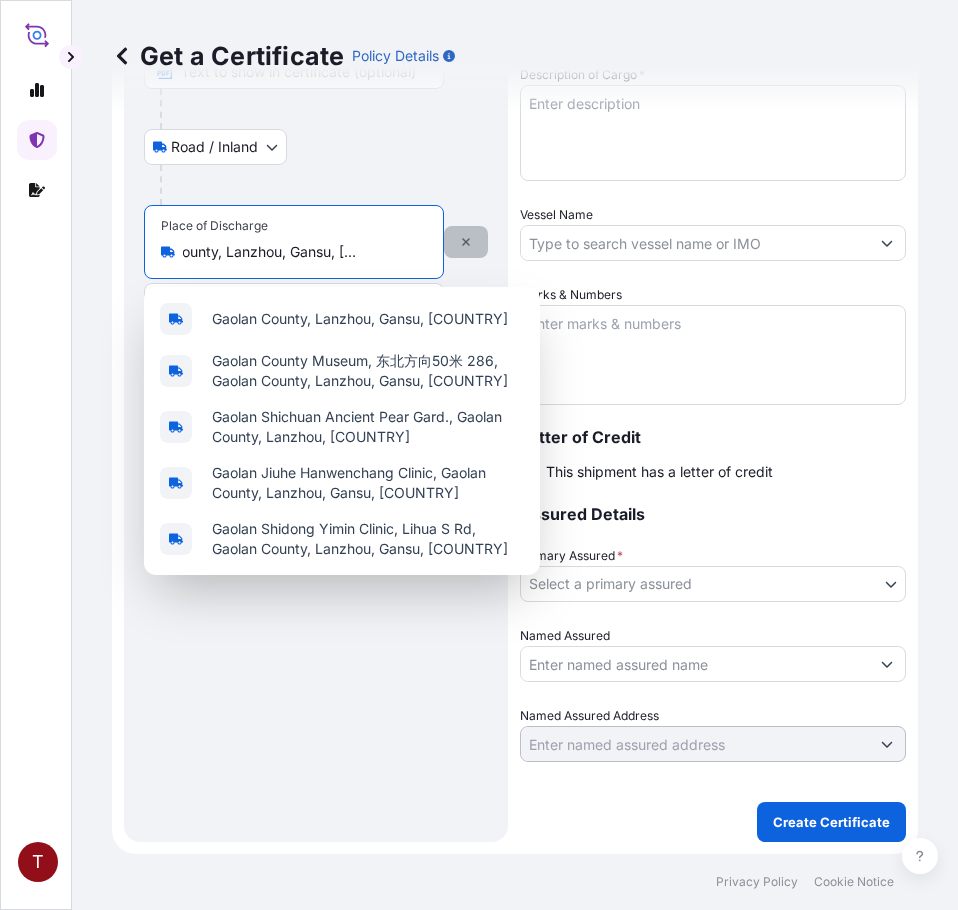 click 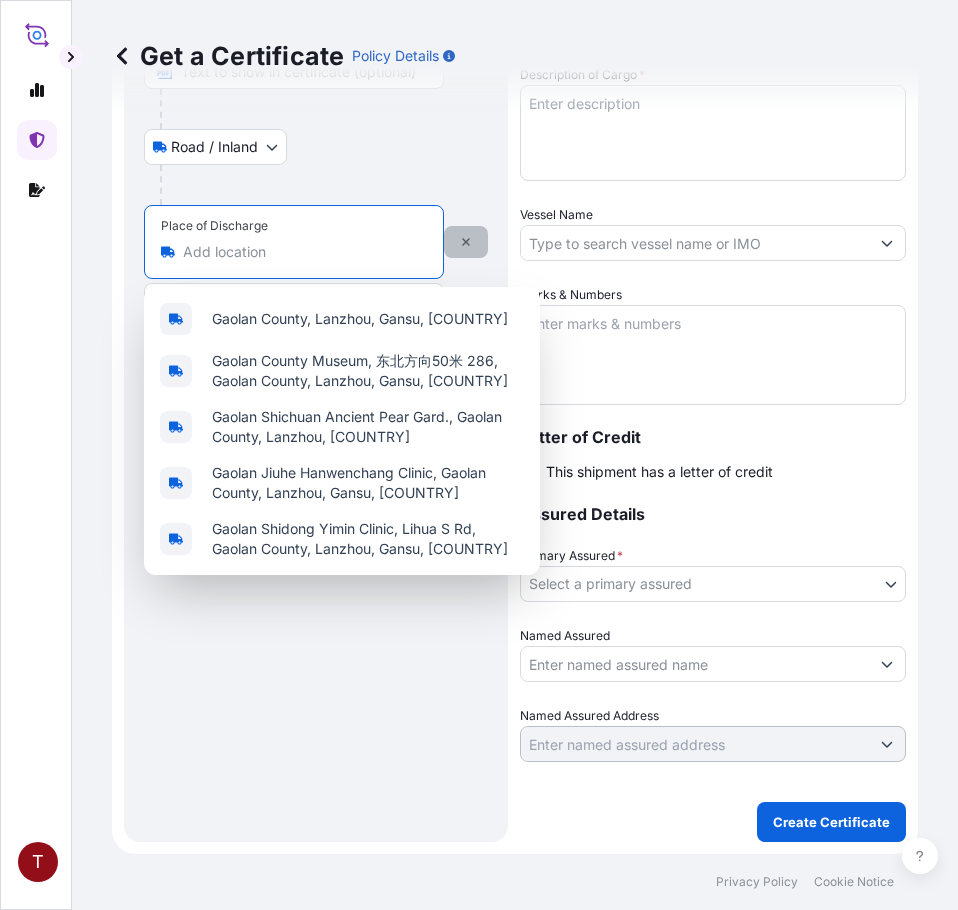 scroll, scrollTop: 0, scrollLeft: 0, axis: both 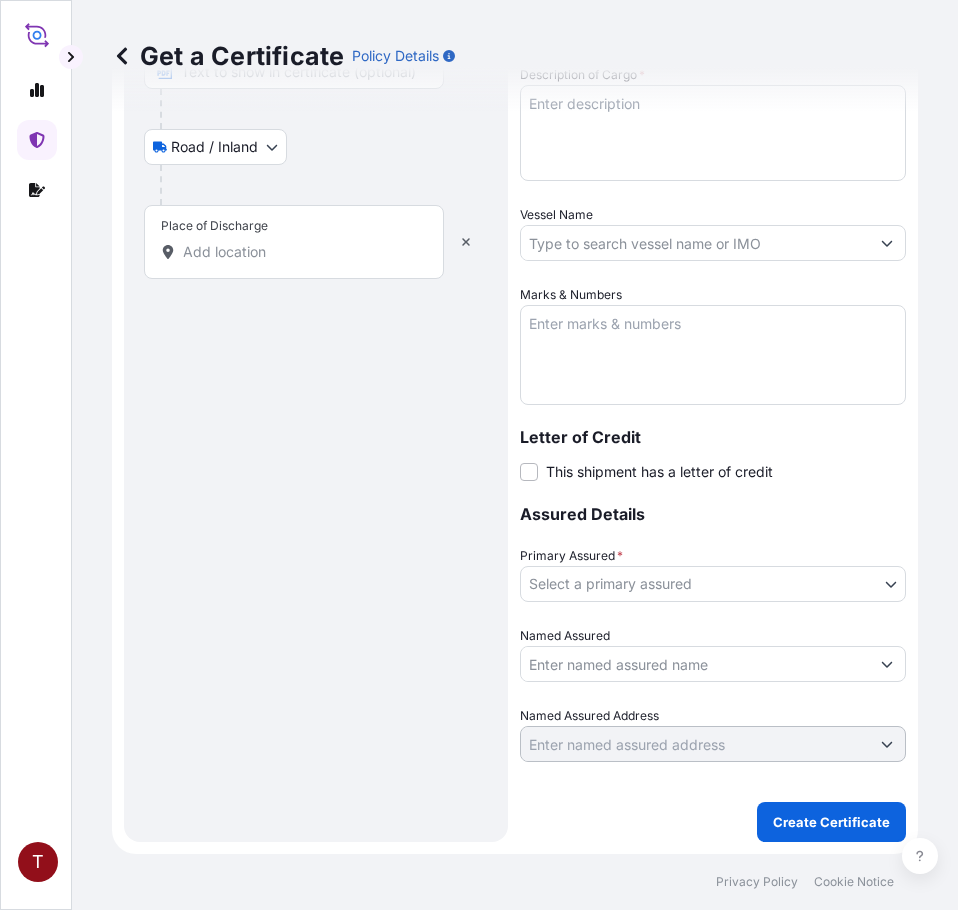 click on "Place of Discharge" at bounding box center [301, 252] 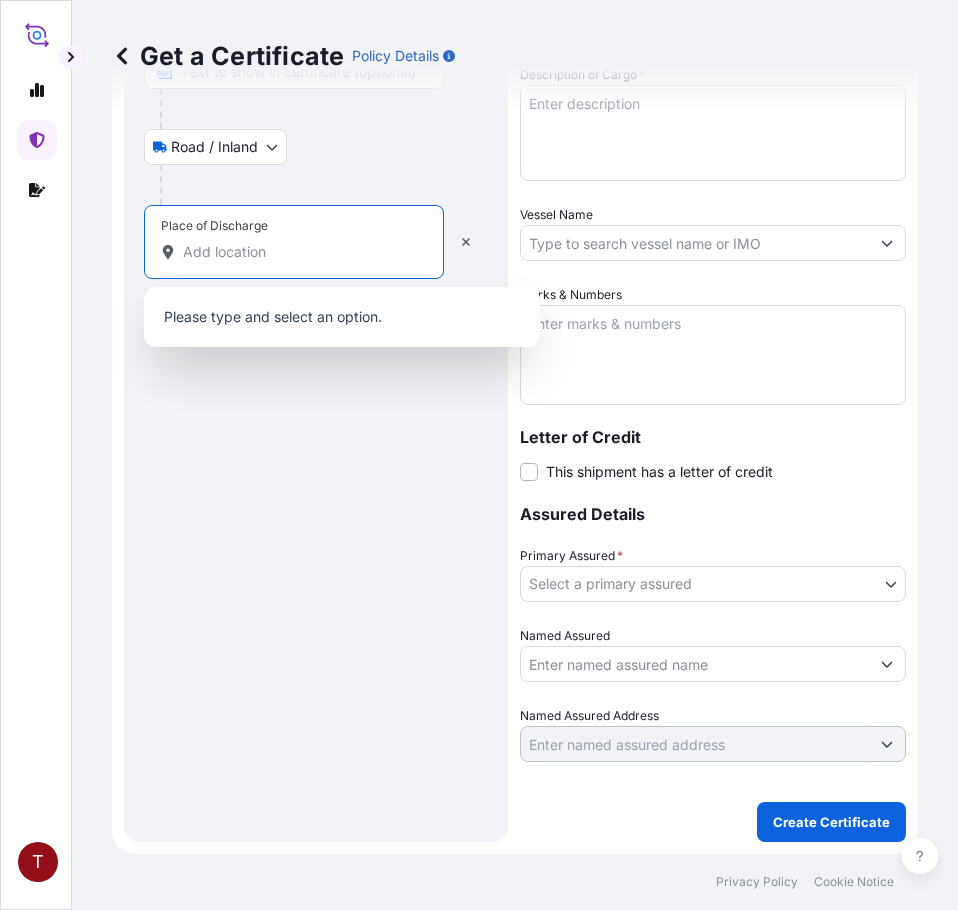 paste on "GAOLAN" 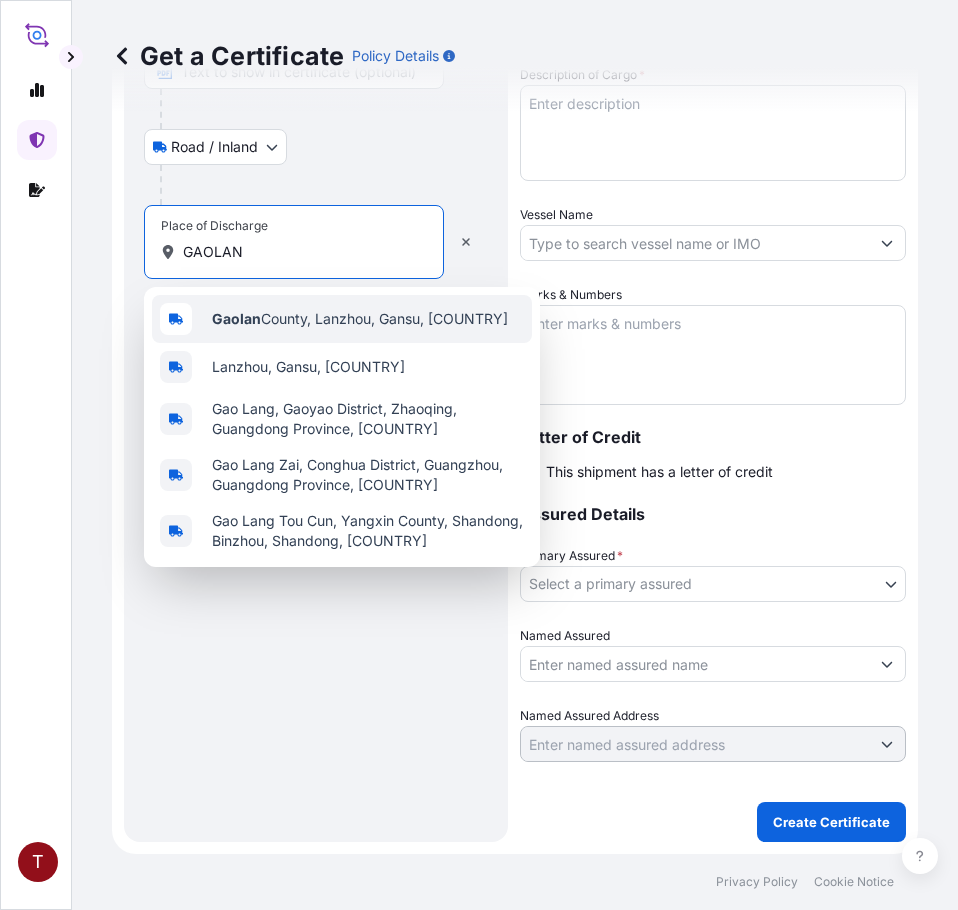 click on "Gaolan" at bounding box center [236, 318] 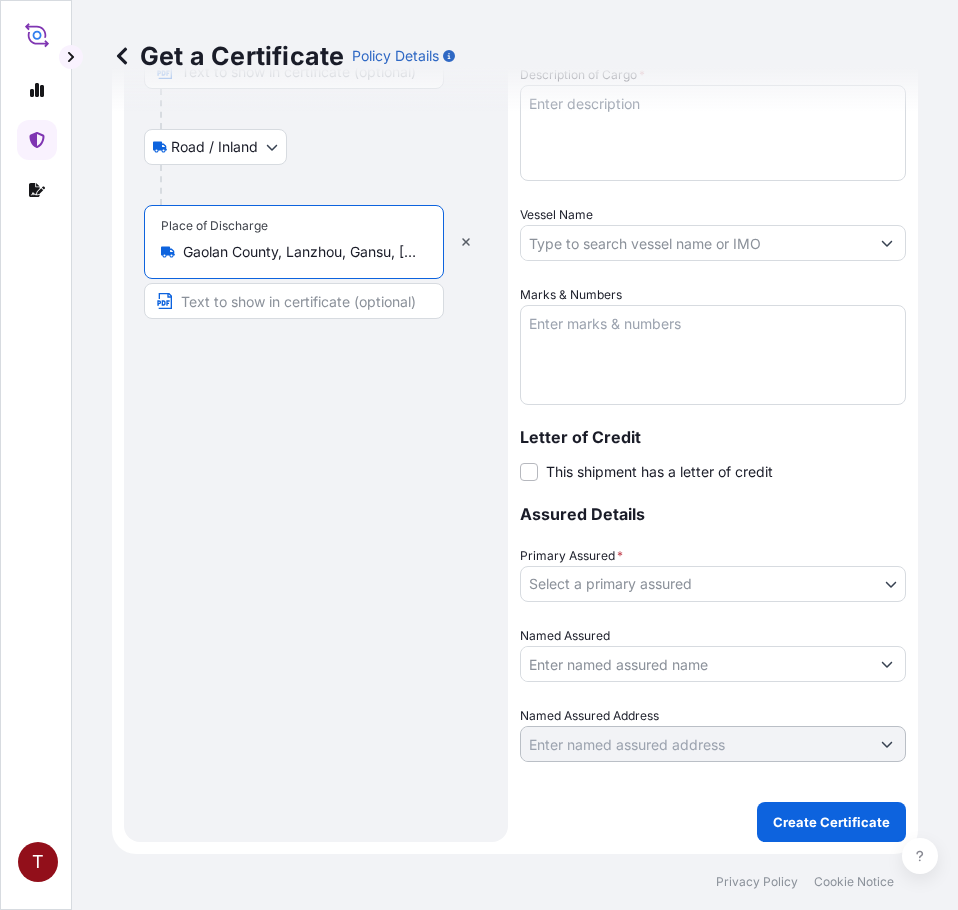 type on "Gaolan County, Lanzhou, Gansu, [COUNTRY]" 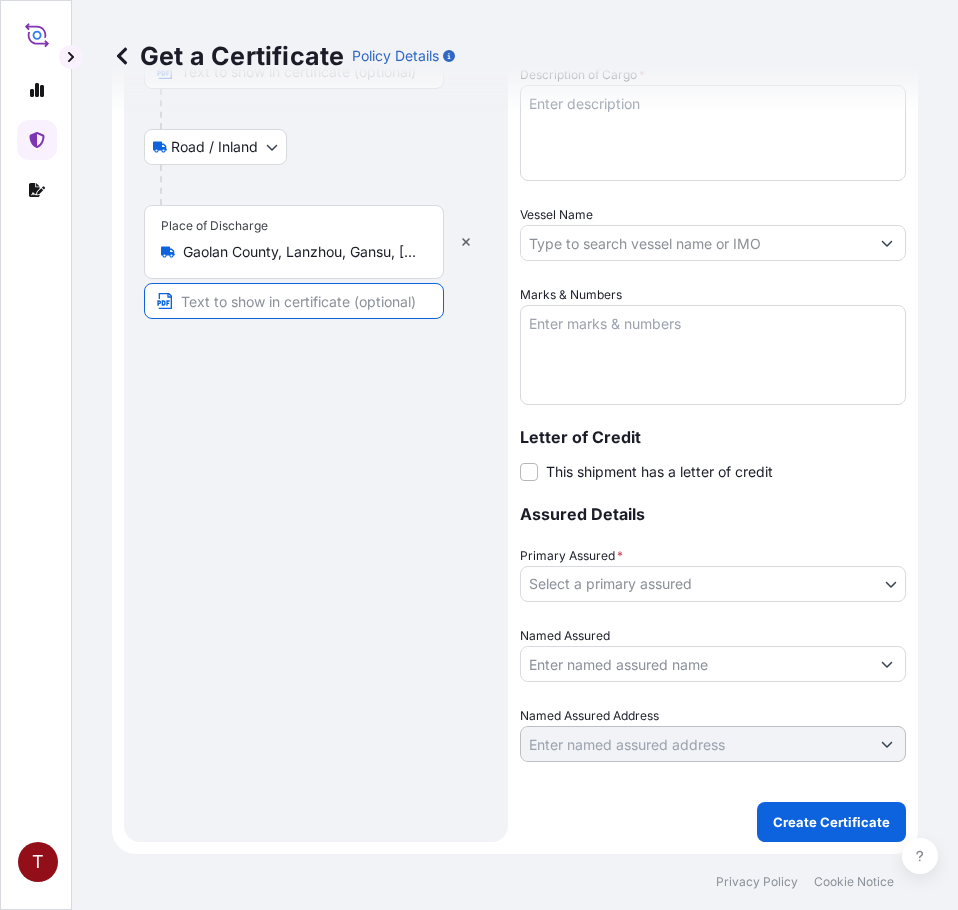 paste on "GAOLAN" 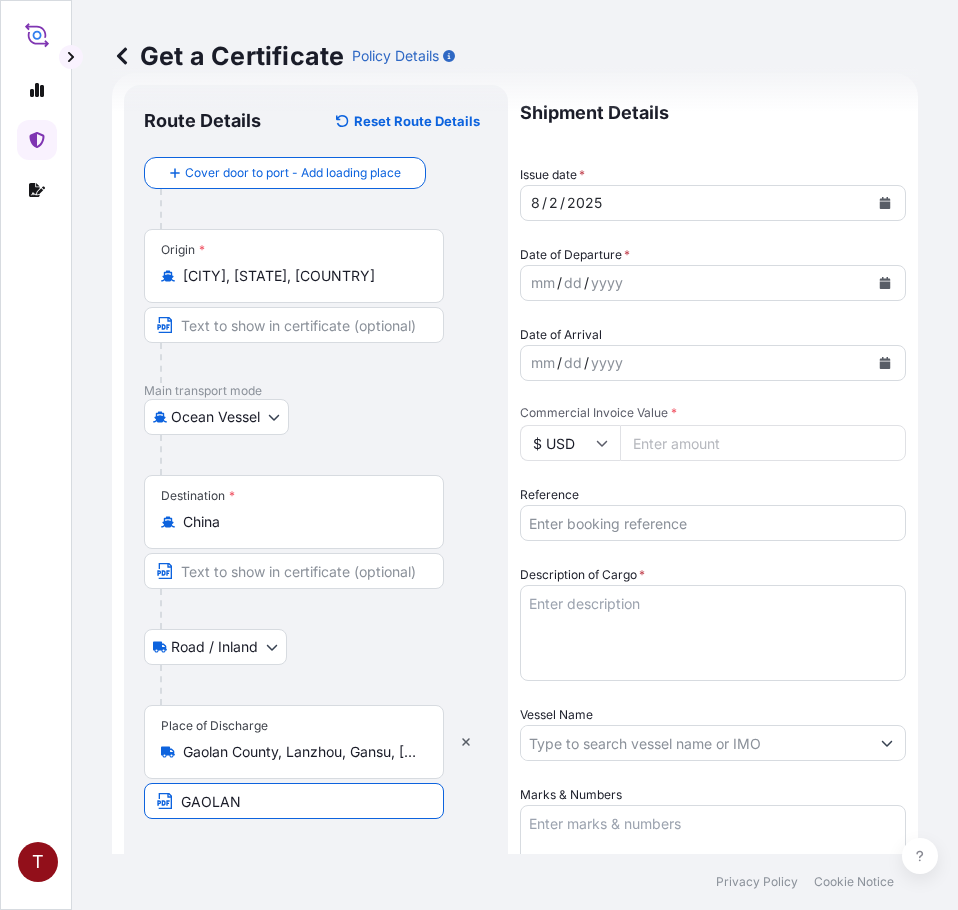 scroll, scrollTop: 0, scrollLeft: 0, axis: both 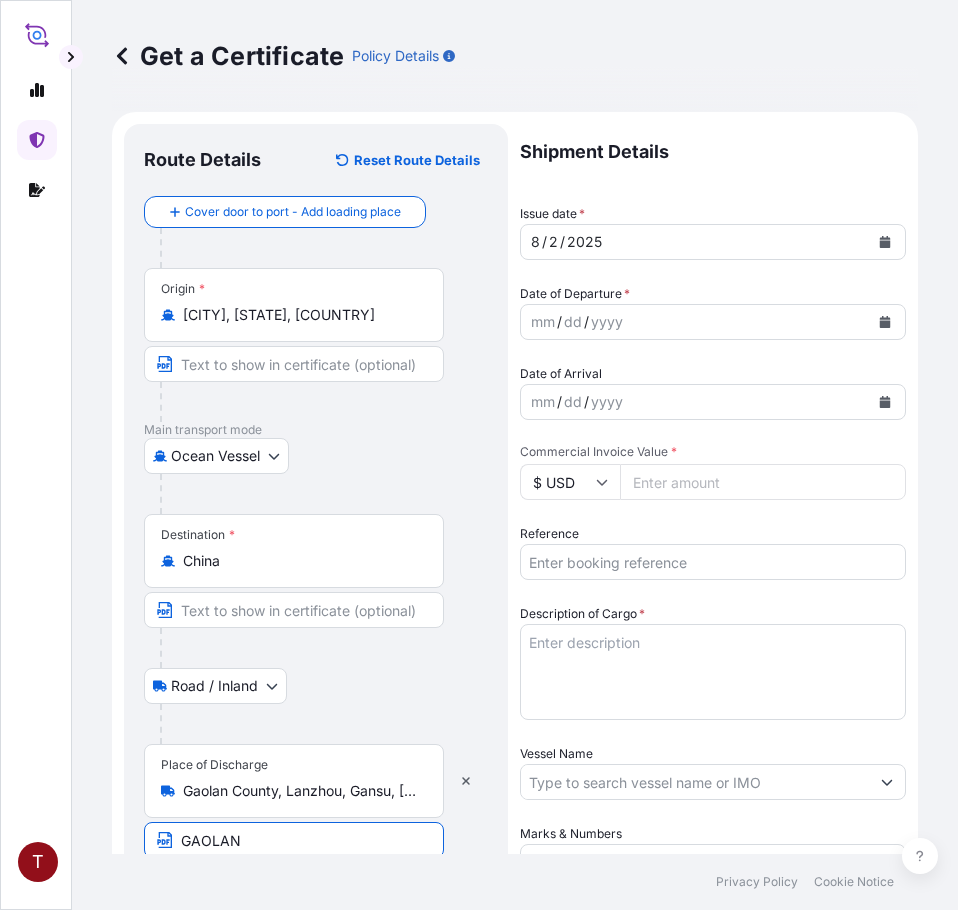 type on "GAOLAN" 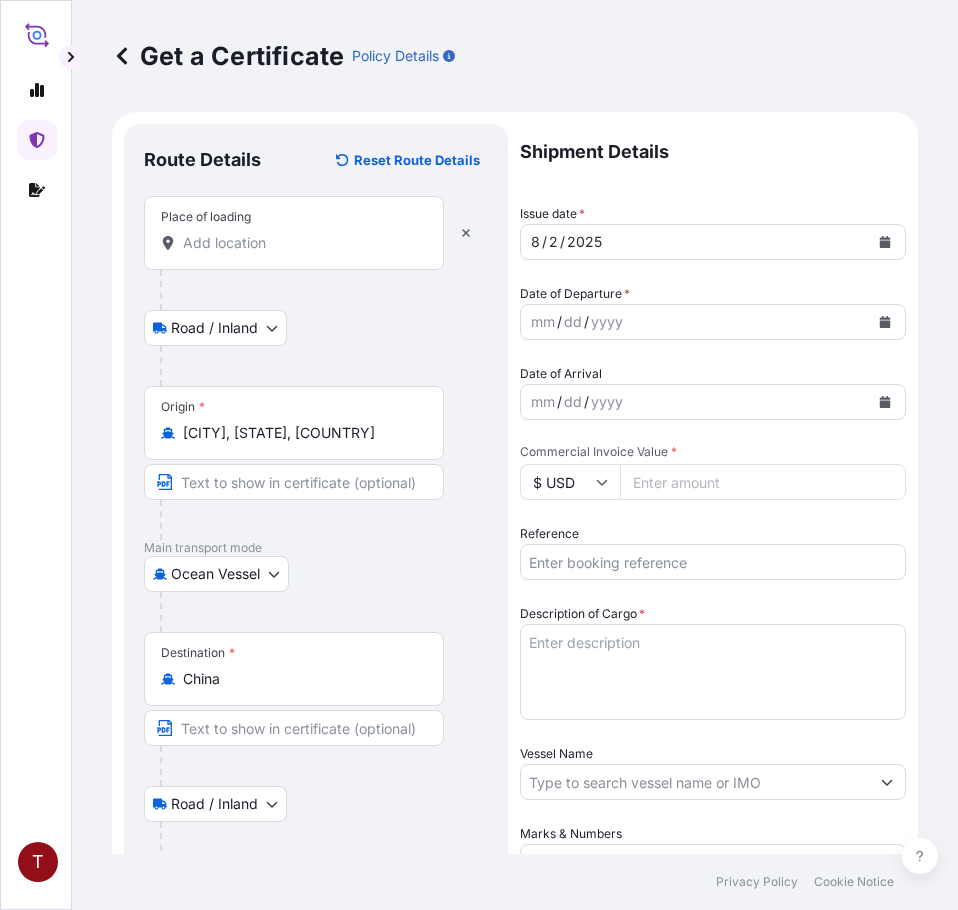 click on "Place of loading" at bounding box center (294, 233) 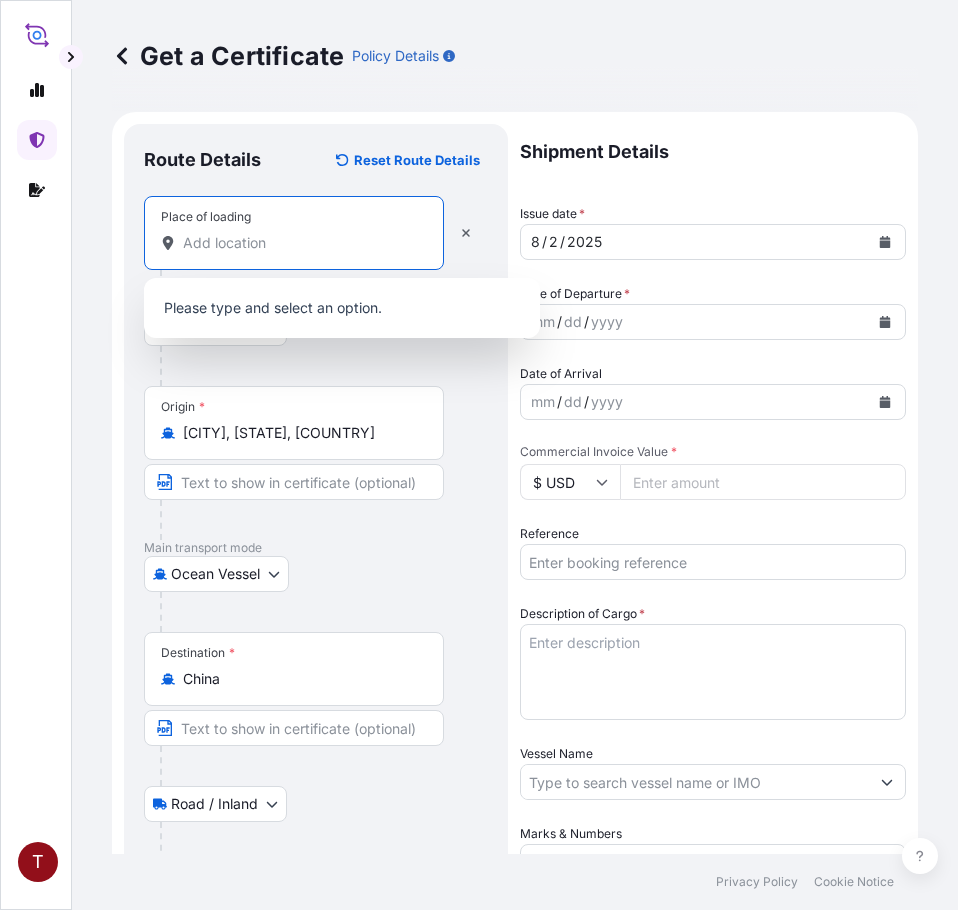 type on "V" 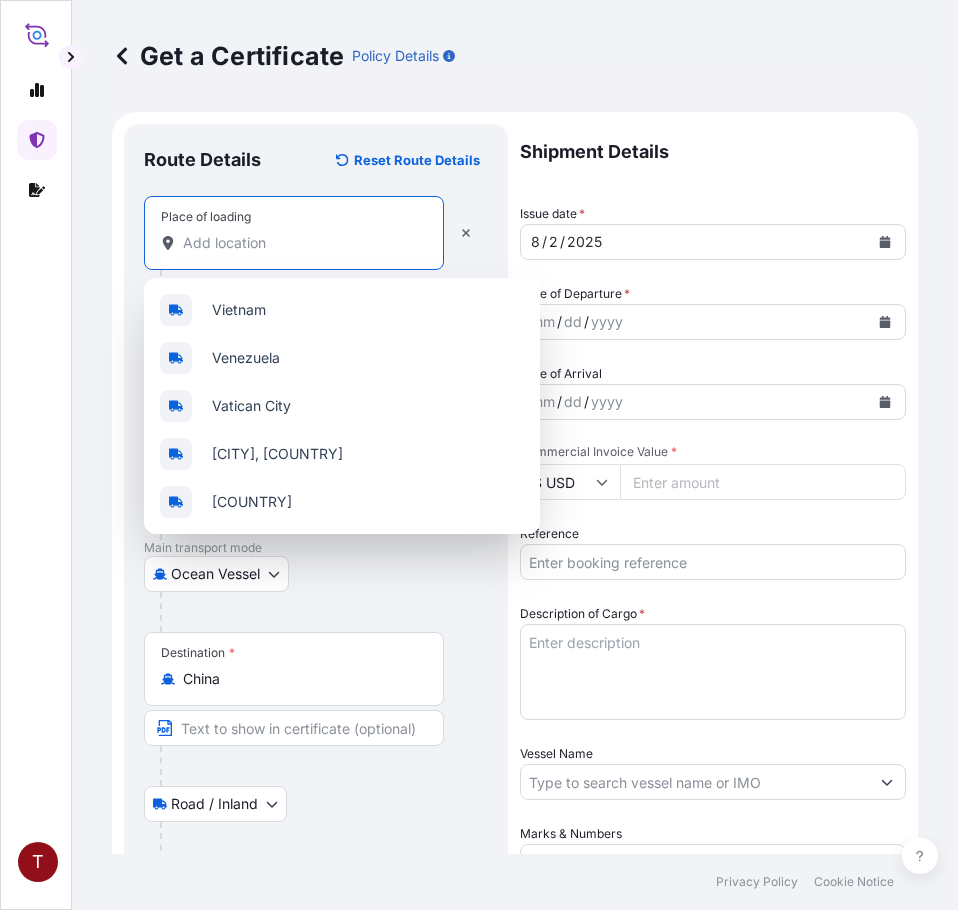 paste on "[CITY], [STATE]" 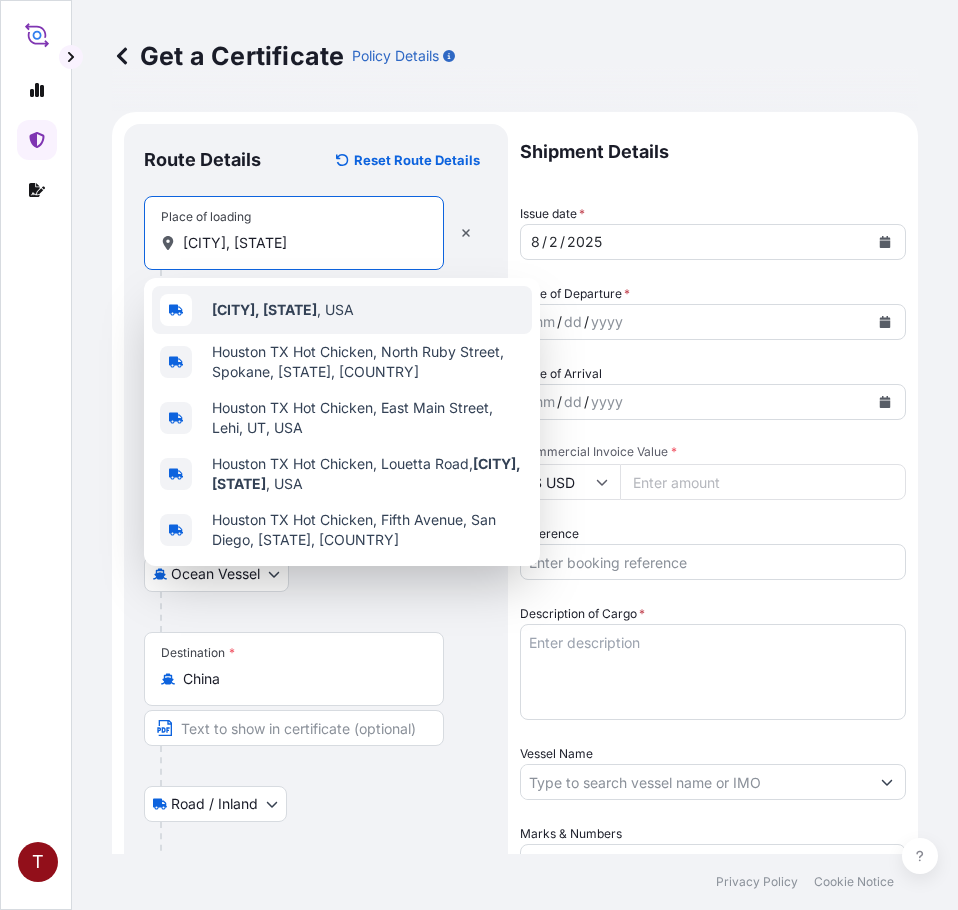 click on "[CITY], [STATE], [COUNTRY]" at bounding box center [283, 310] 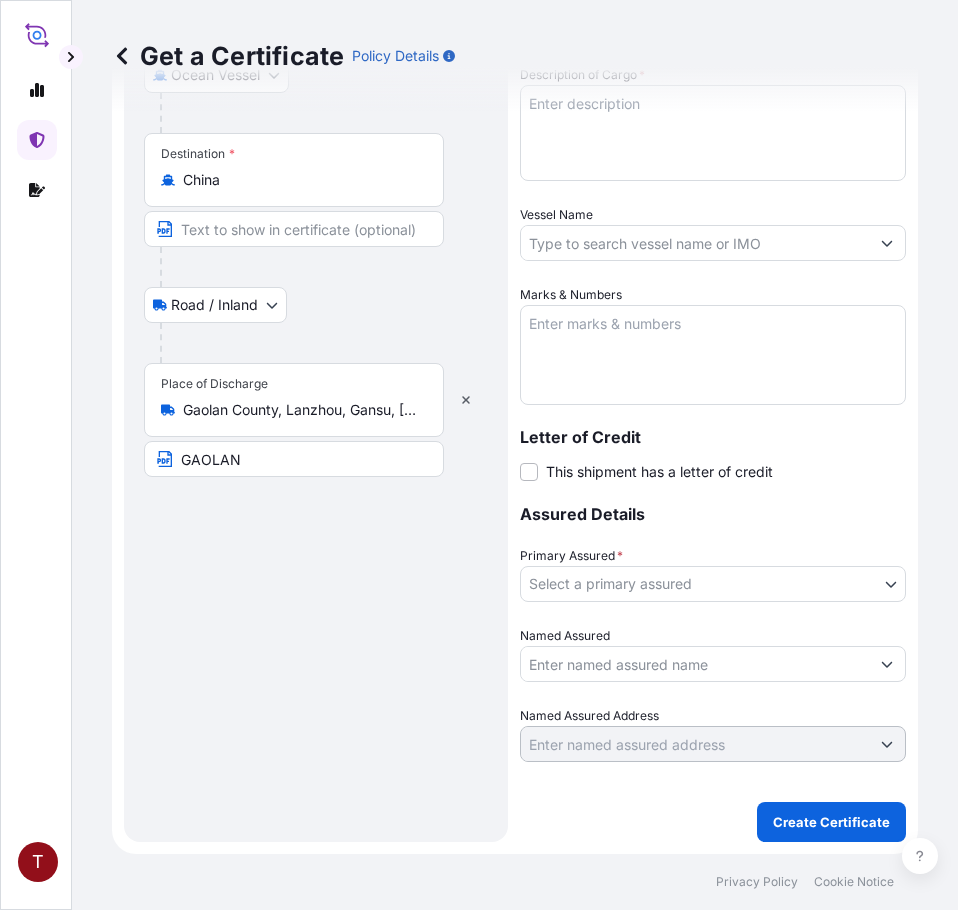 scroll, scrollTop: 0, scrollLeft: 0, axis: both 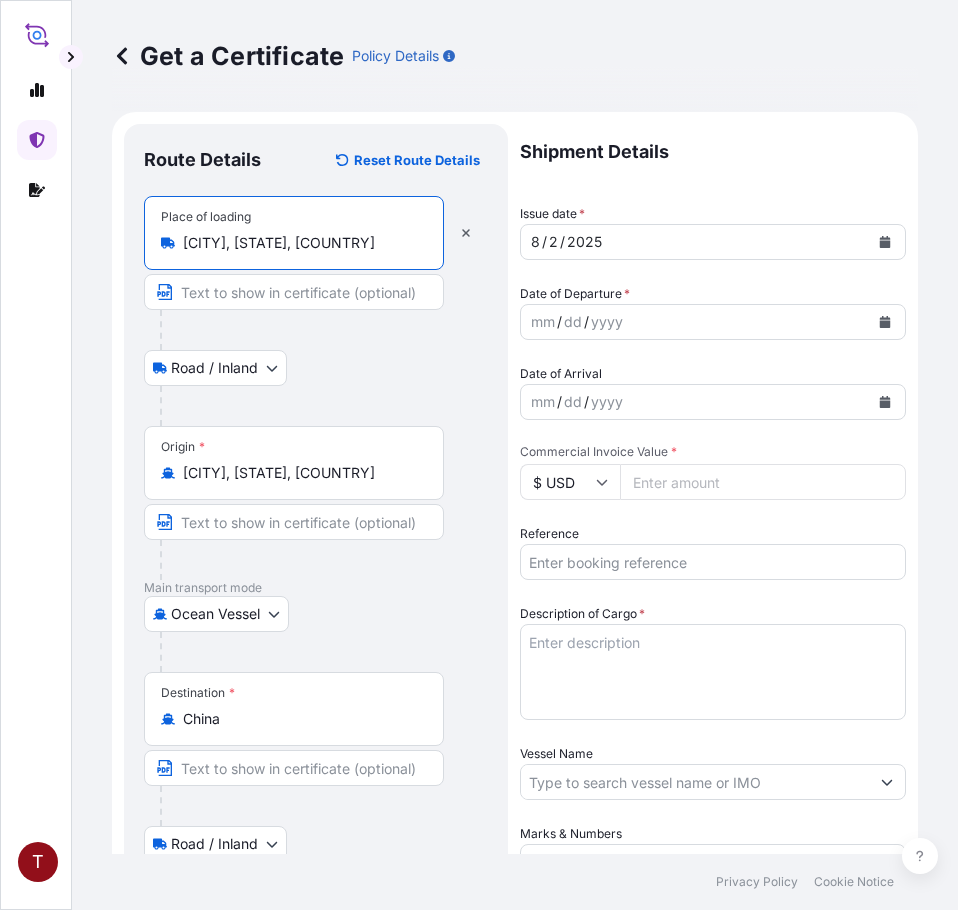 type on "[CITY], [STATE], [COUNTRY]" 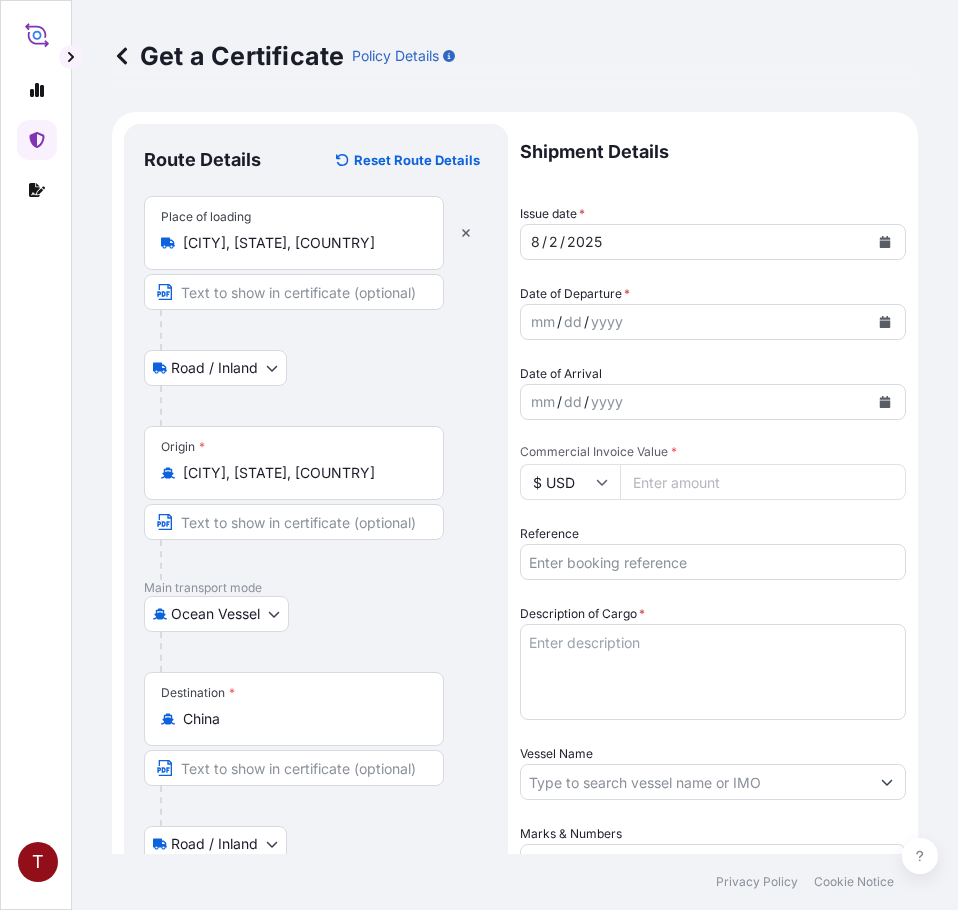 click at bounding box center [885, 322] 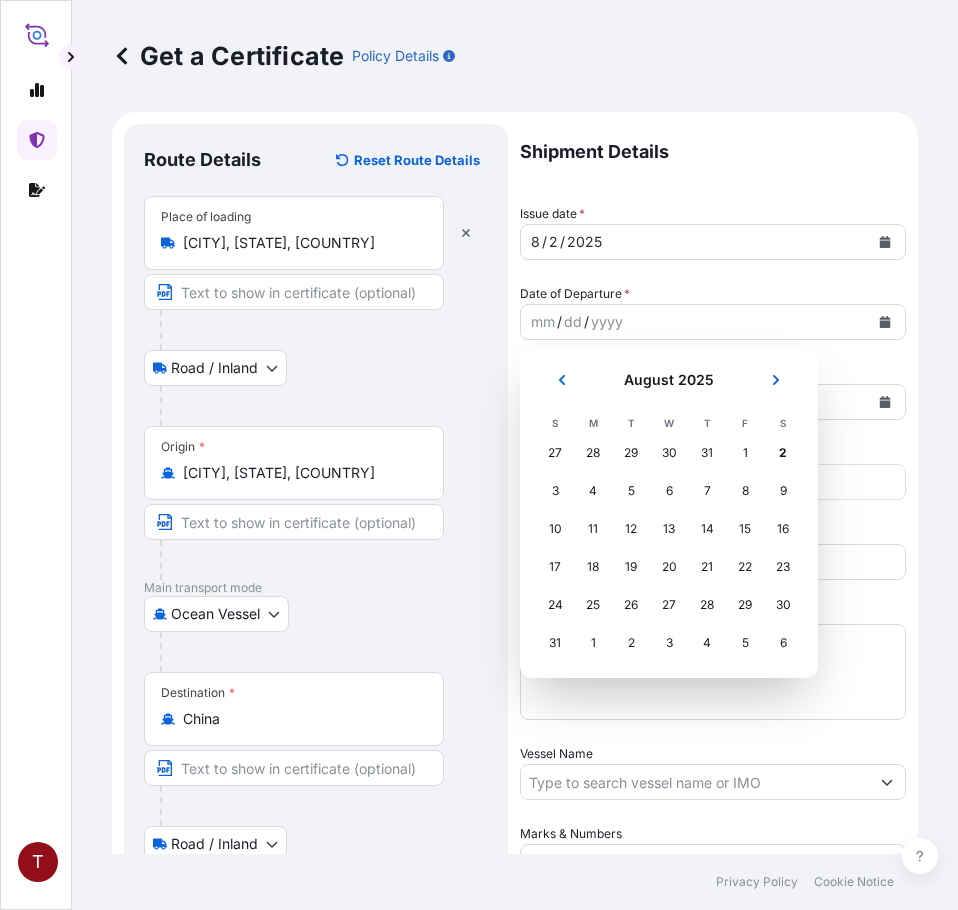 click on "27" at bounding box center (555, 453) 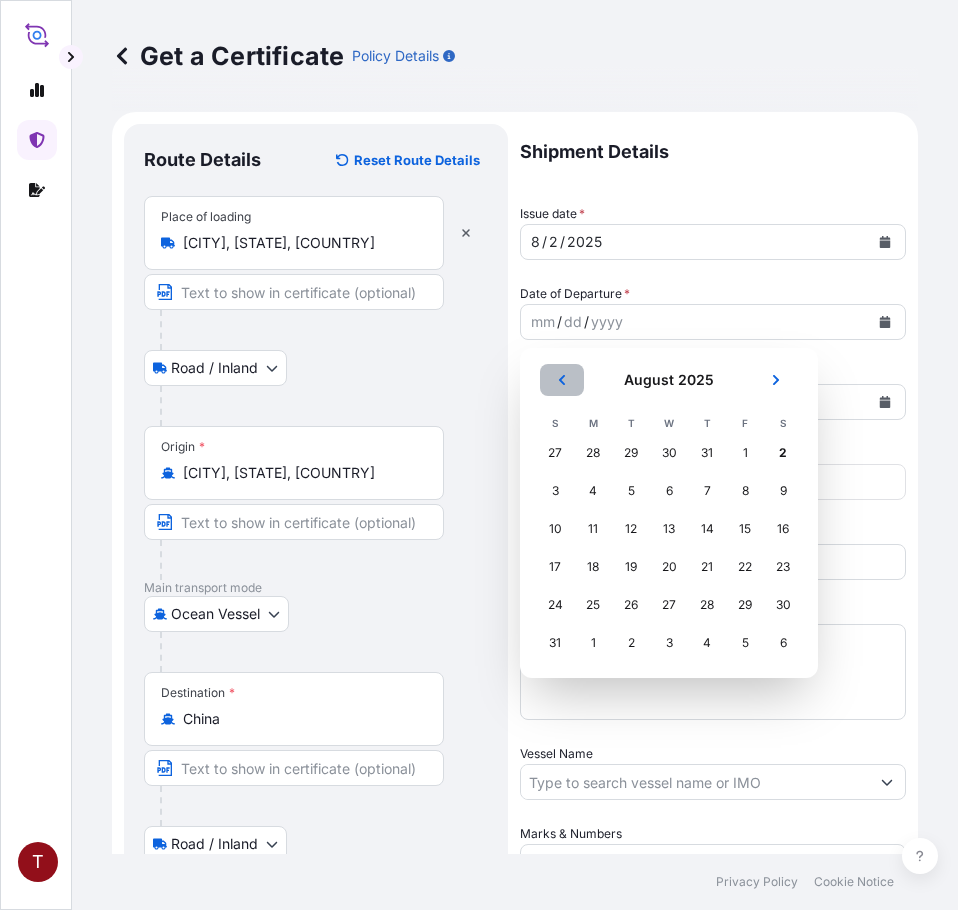 click at bounding box center (562, 380) 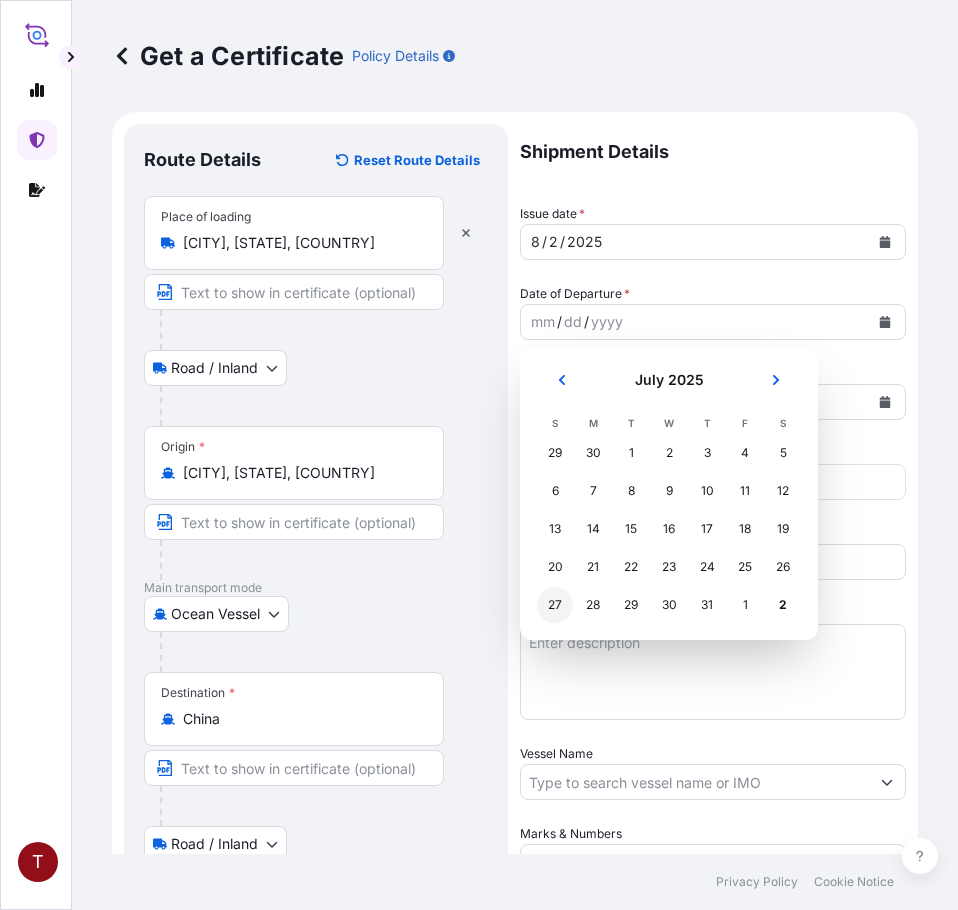 click on "27" at bounding box center [555, 605] 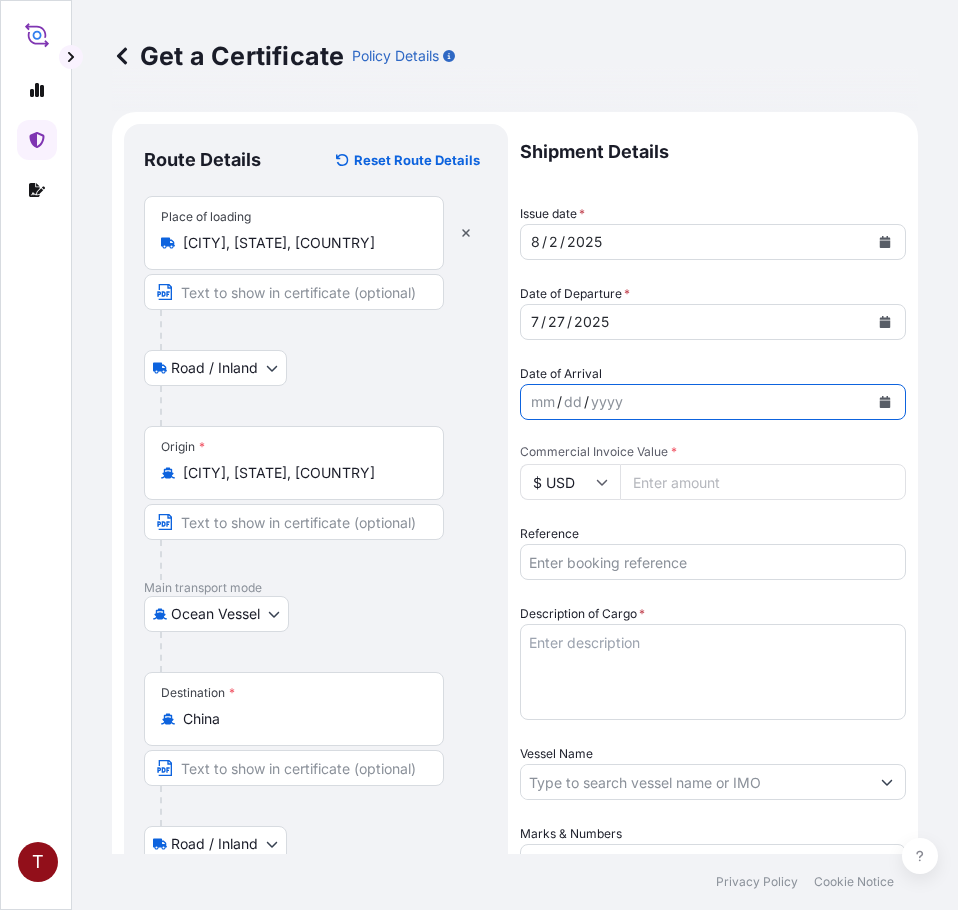 click 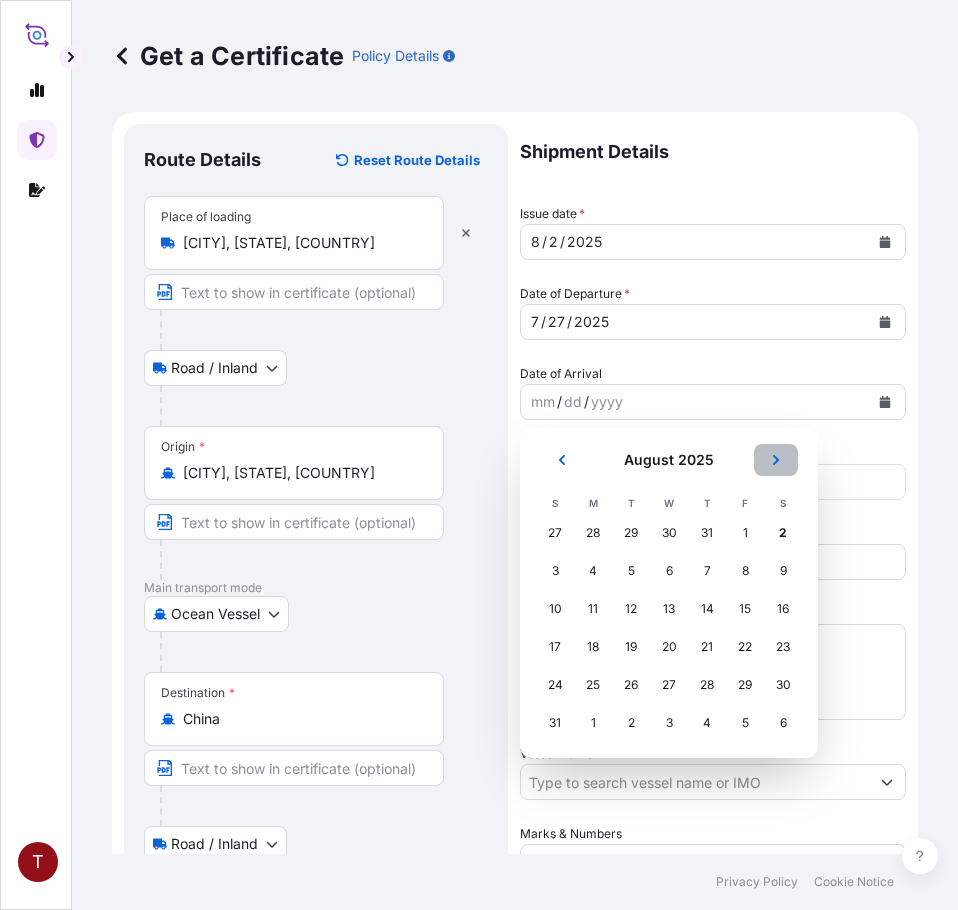 click 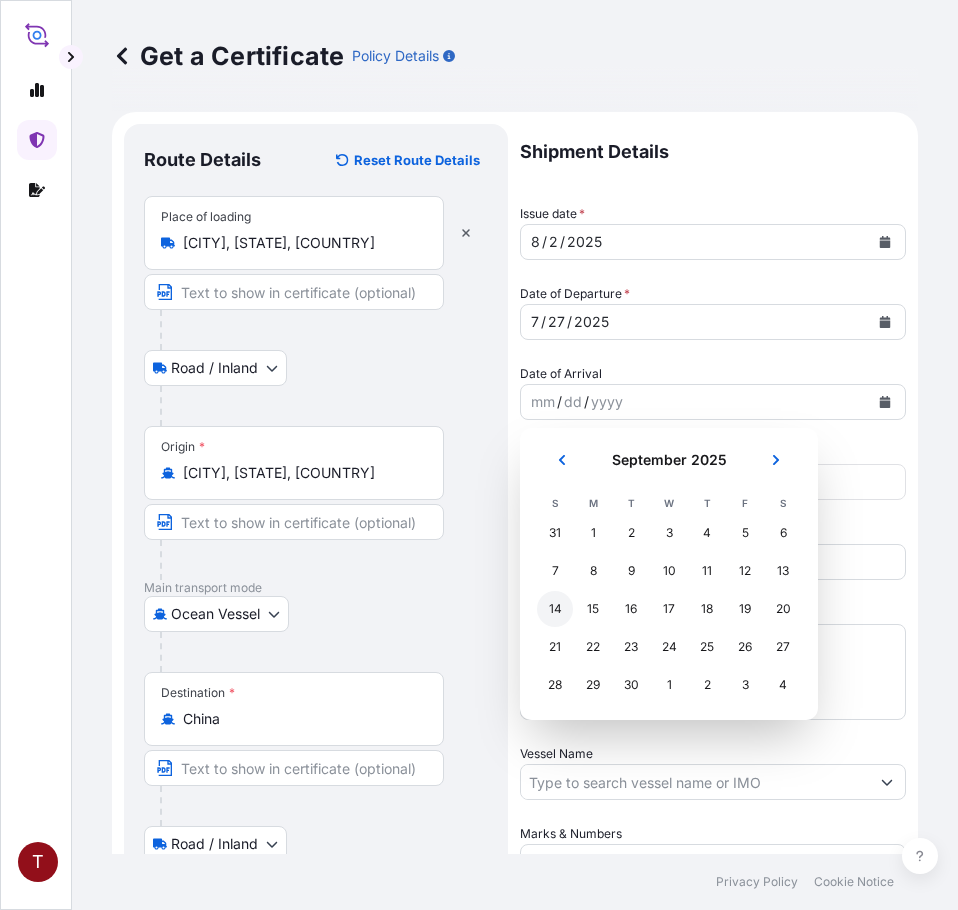 click on "14" at bounding box center (555, 609) 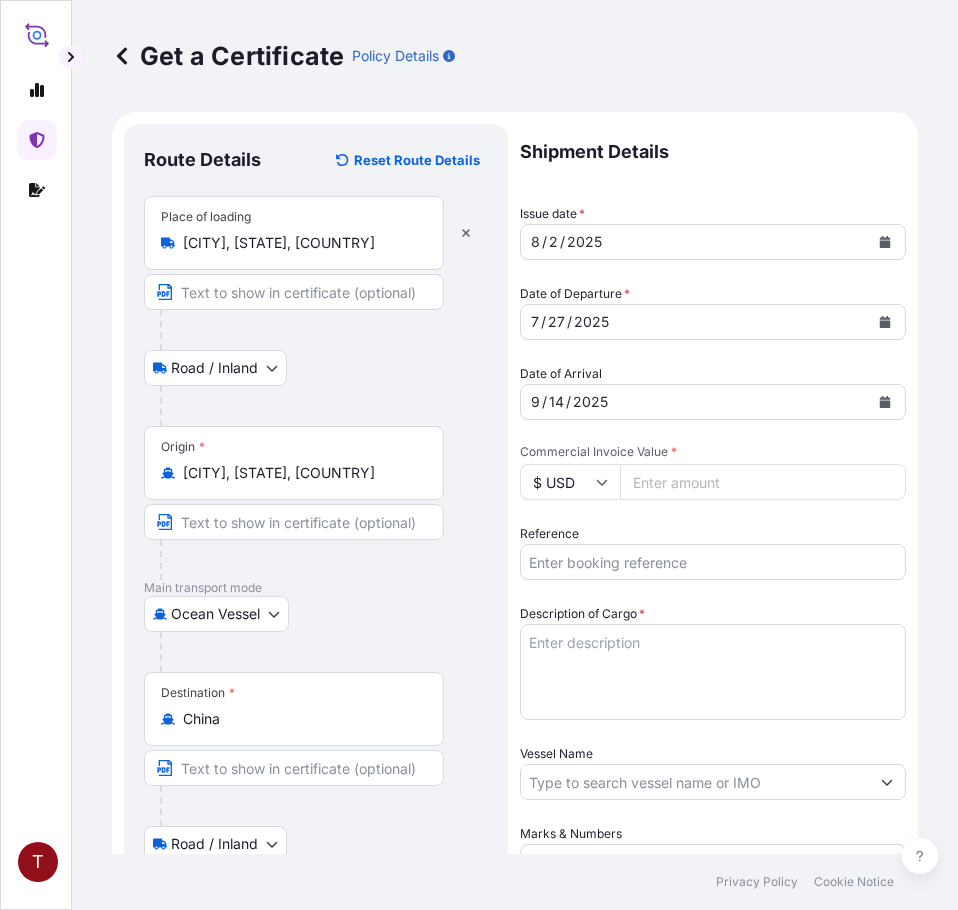 click on "Commercial Invoice Value    *" at bounding box center [763, 482] 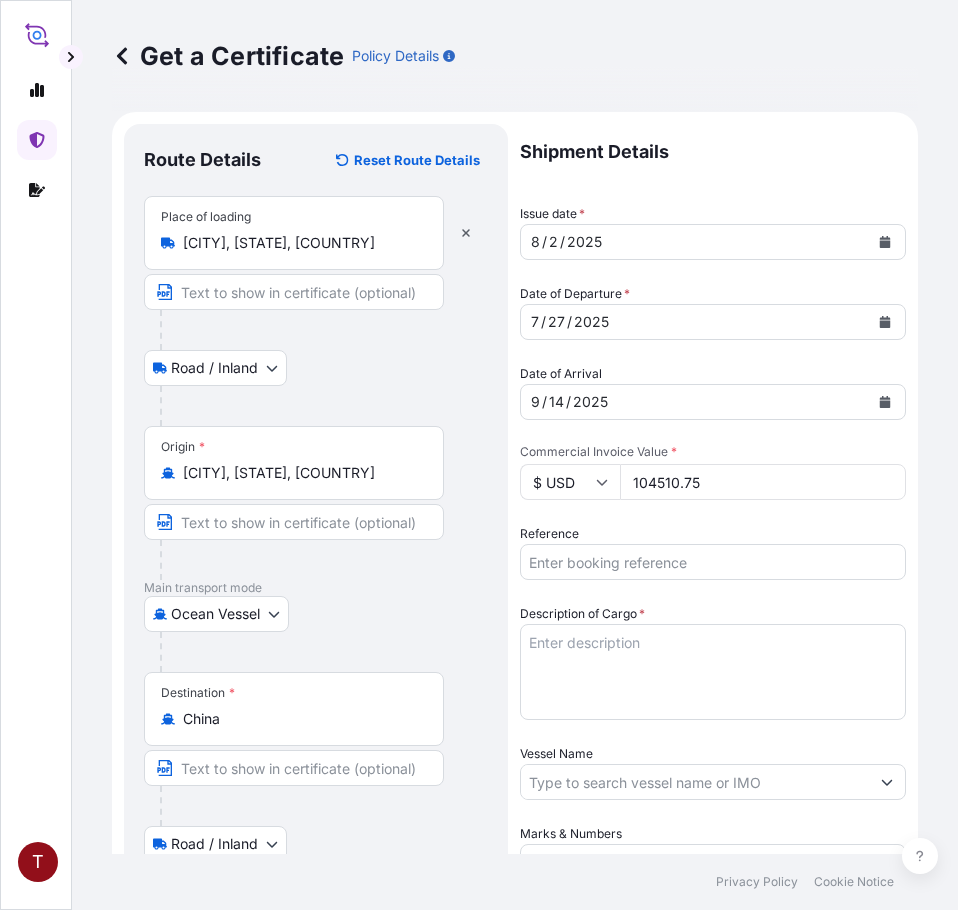 type on "104510.75" 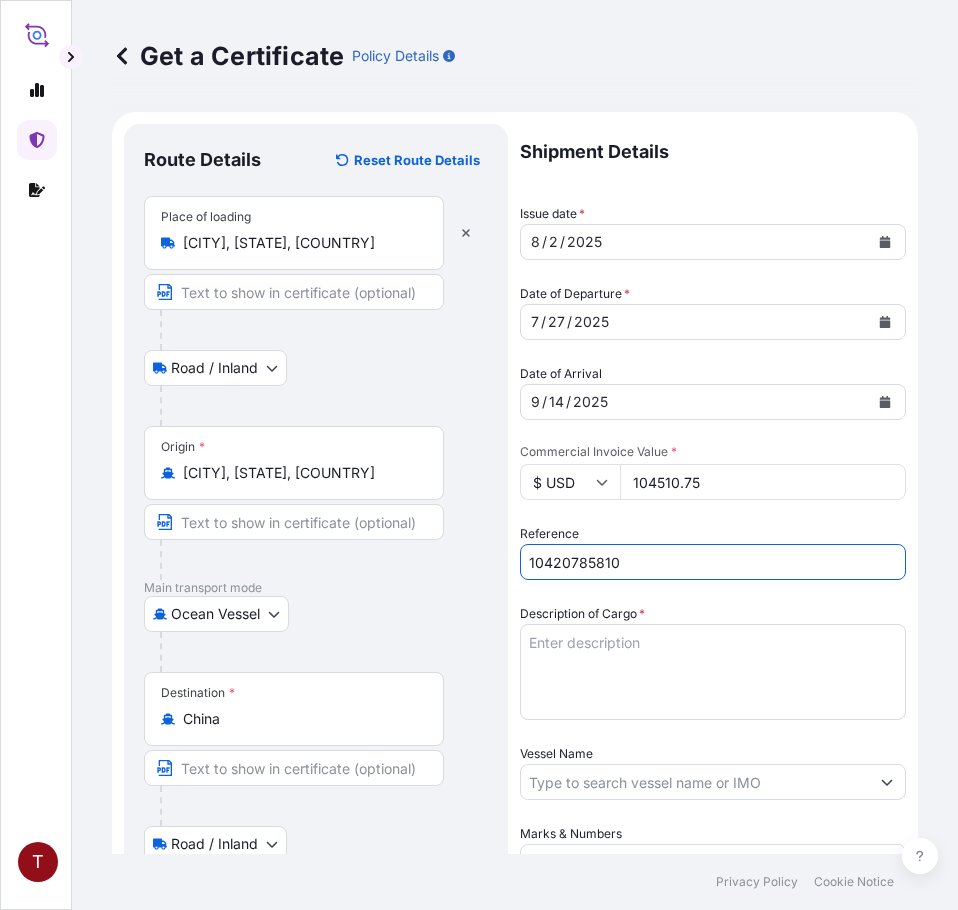 type on "10420785810" 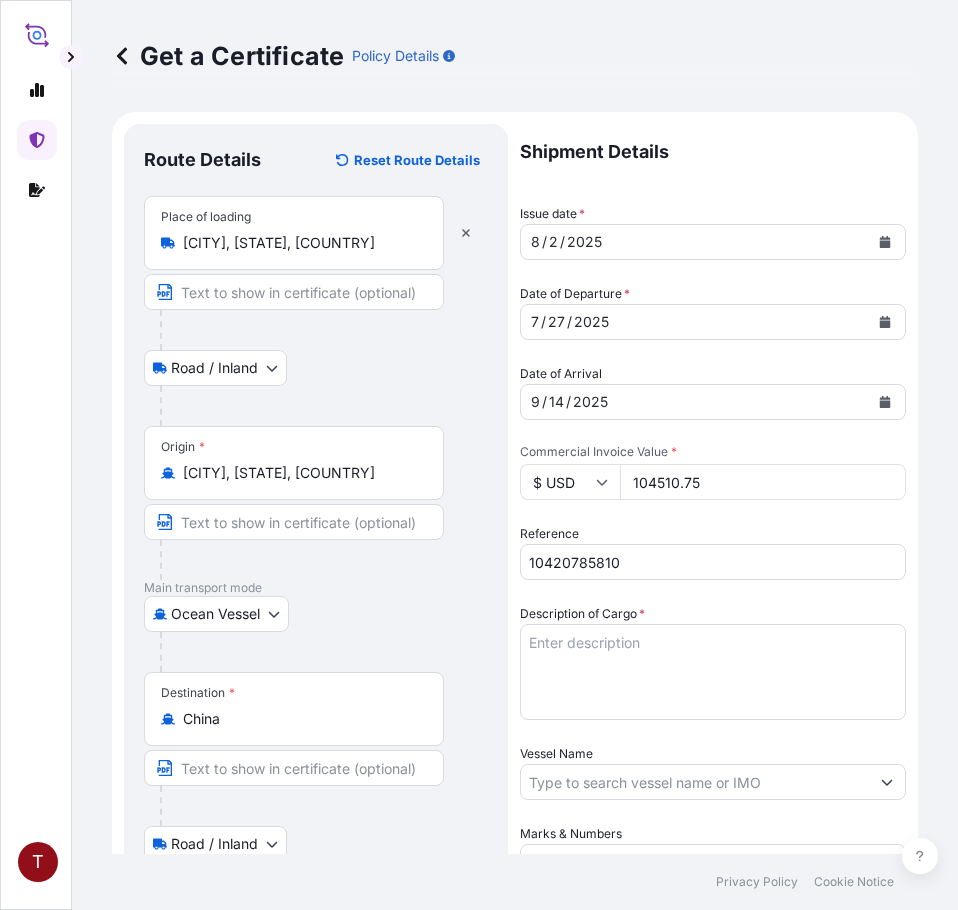 click on "Description of Cargo *" at bounding box center (713, 672) 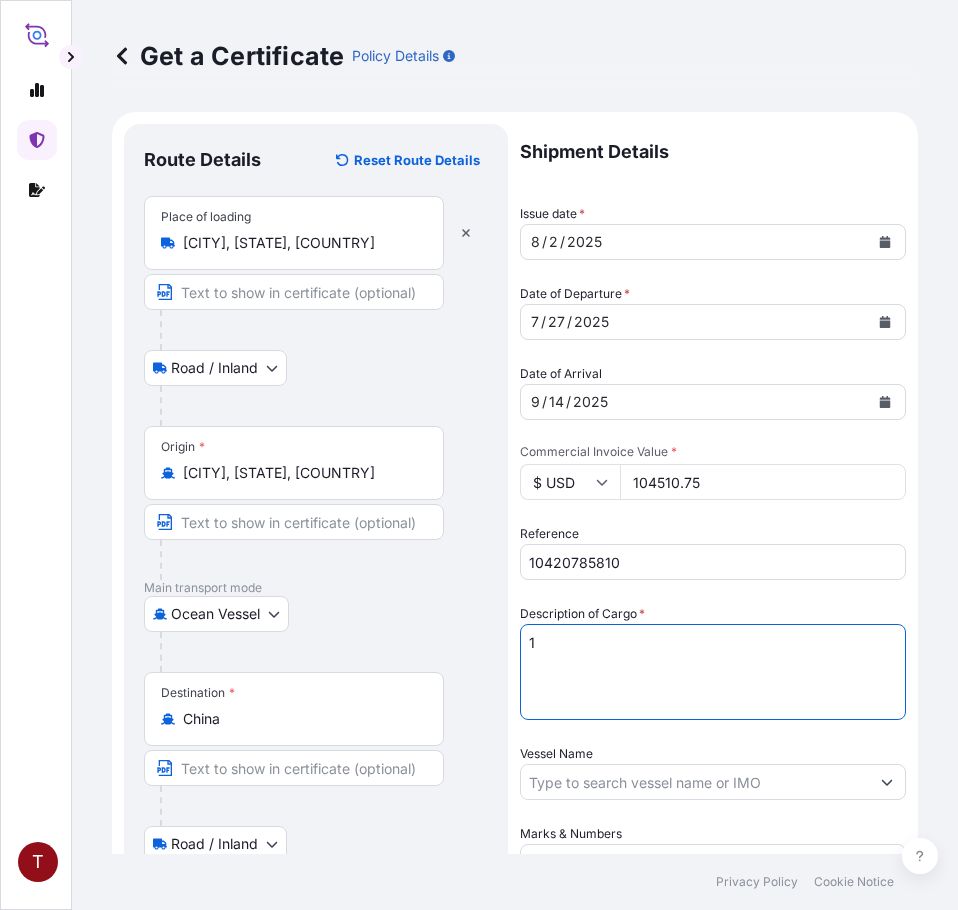 paste on "TANKS LOADED INTO
1 20FT ISOTANK - NONDANGEROUS LIQUIDS
ARISTONATE ECA-50" 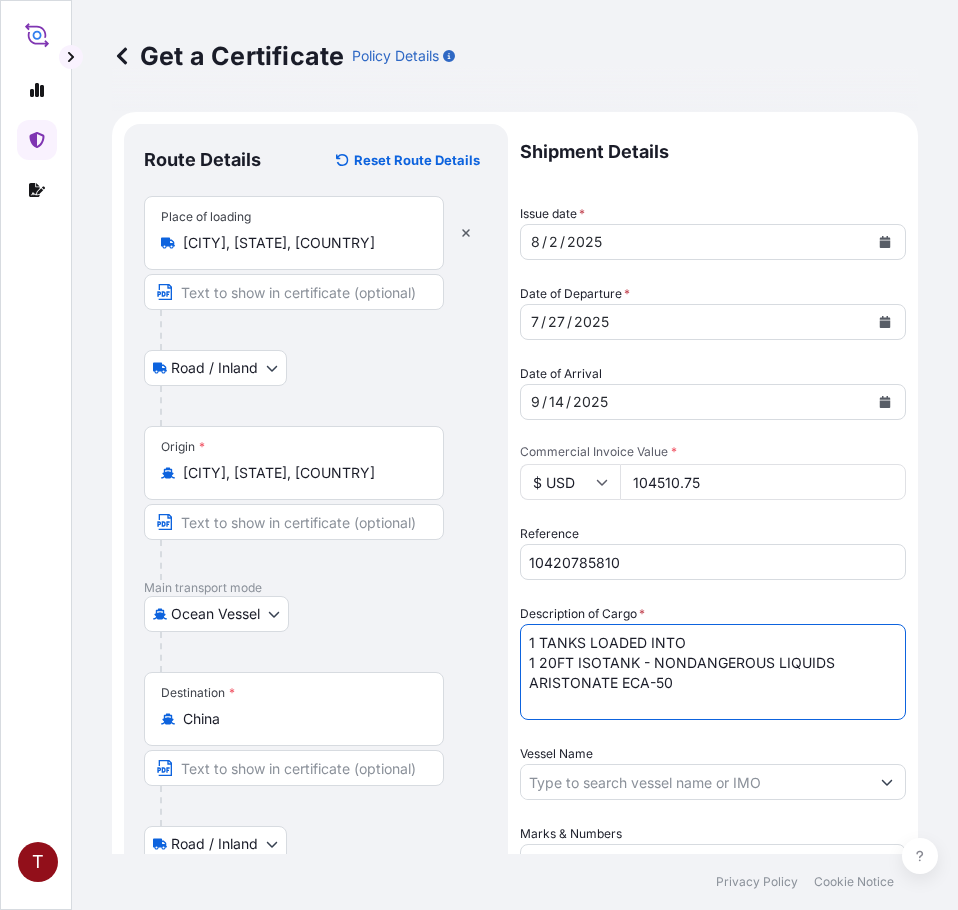 scroll, scrollTop: 500, scrollLeft: 0, axis: vertical 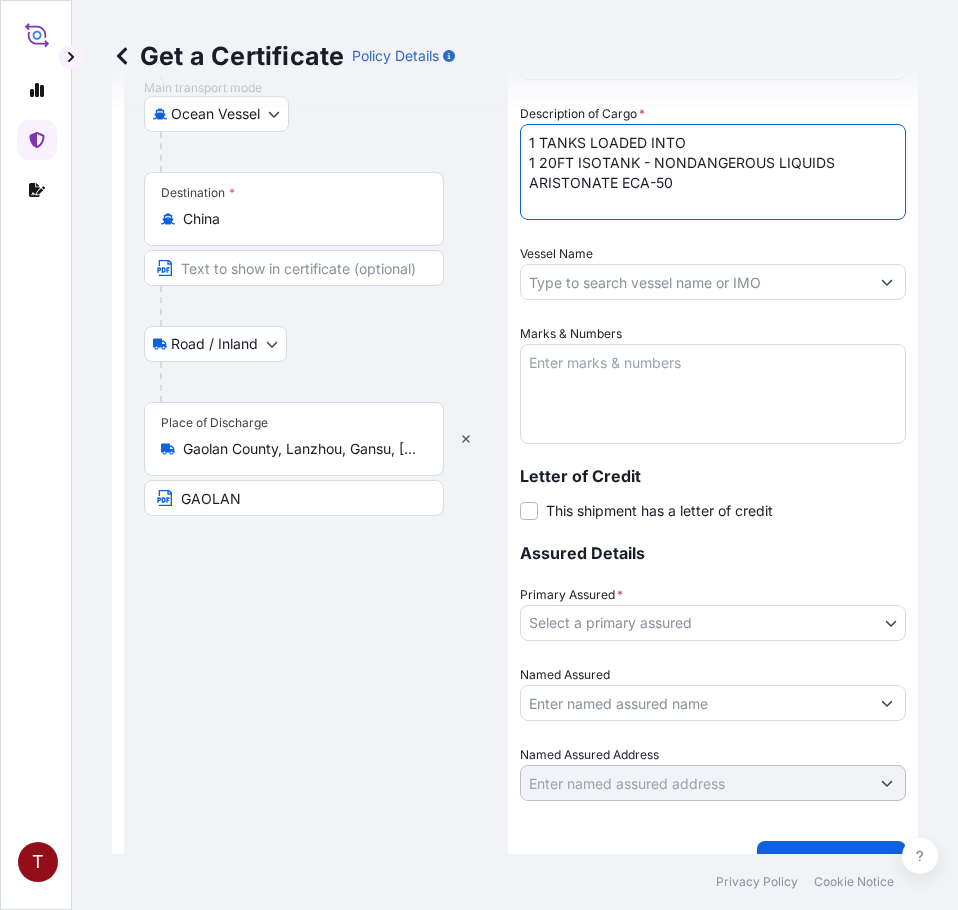 type on "1 TANKS LOADED INTO
1 20FT ISOTANK - NONDANGEROUS LIQUIDS
ARISTONATE ECA-50" 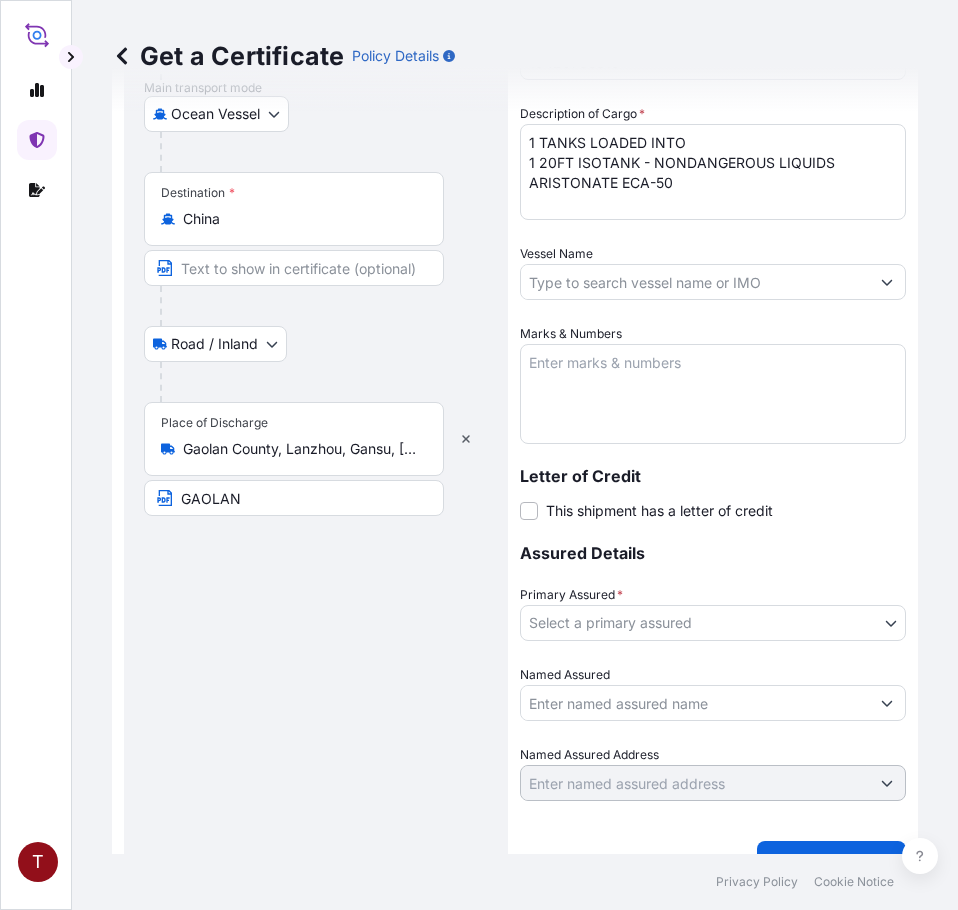 click on "Vessel Name" at bounding box center [695, 282] 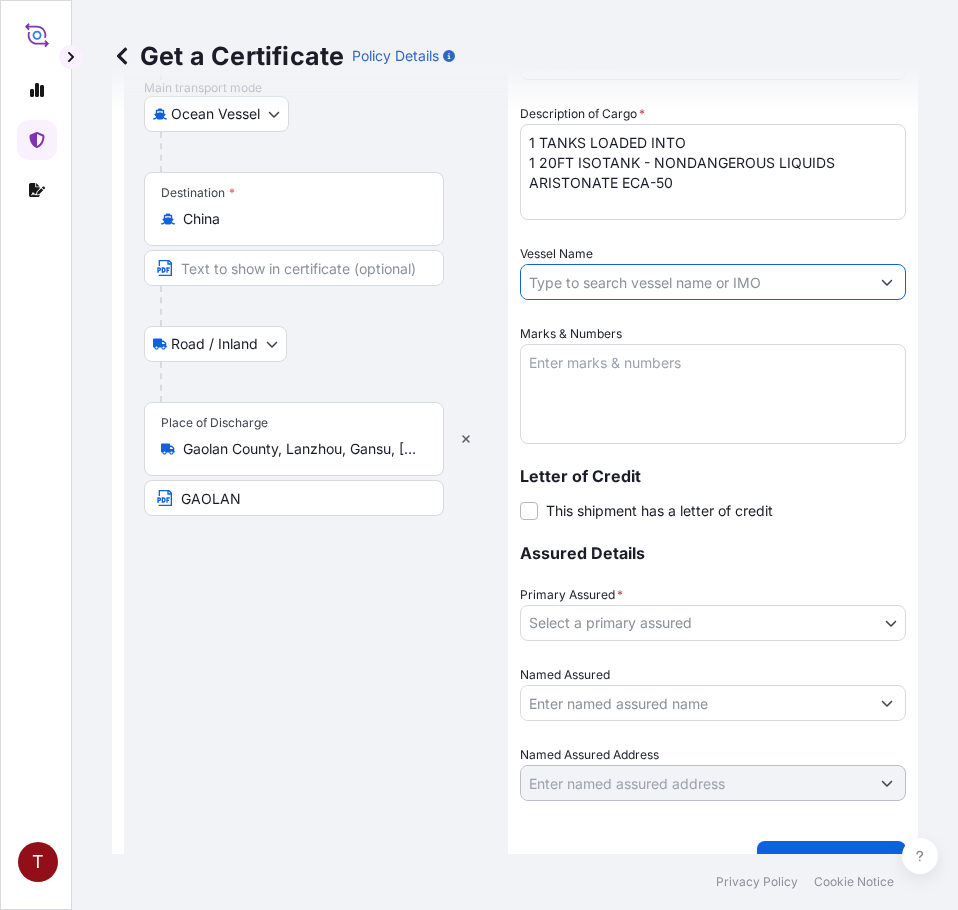 paste on "MAERSK TAIKUNG 530W" 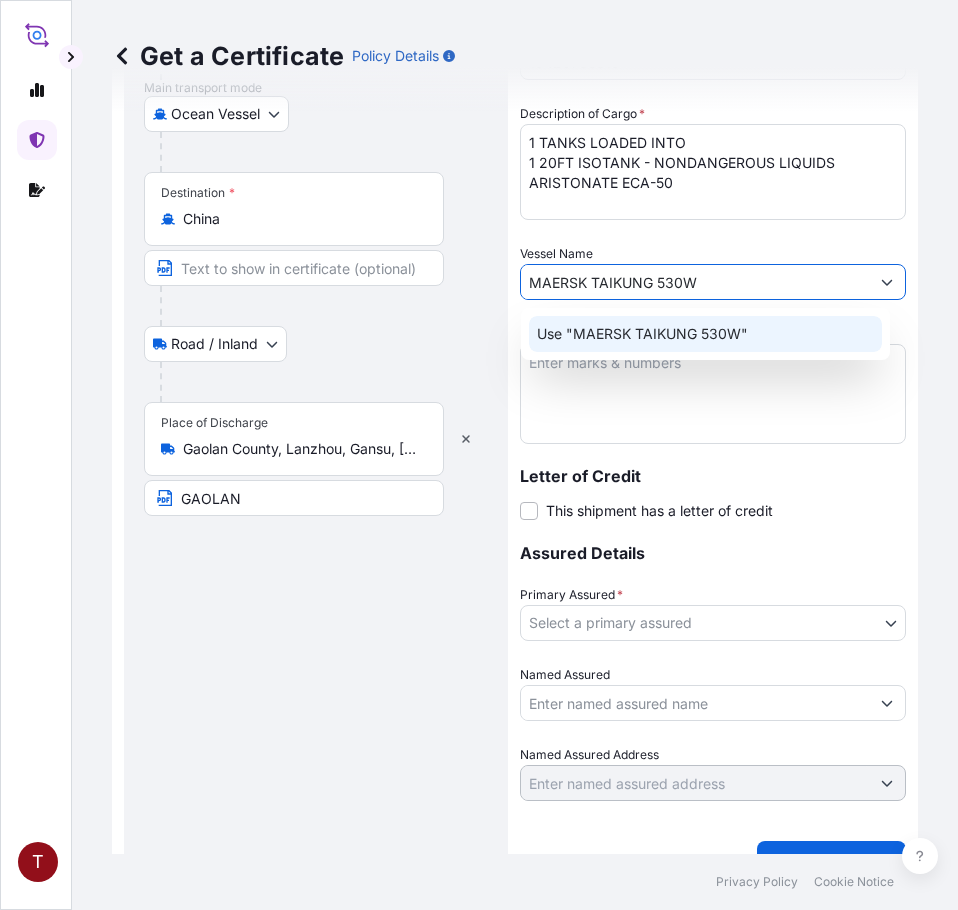 click on "Use "MAERSK TAIKUNG 530W"" 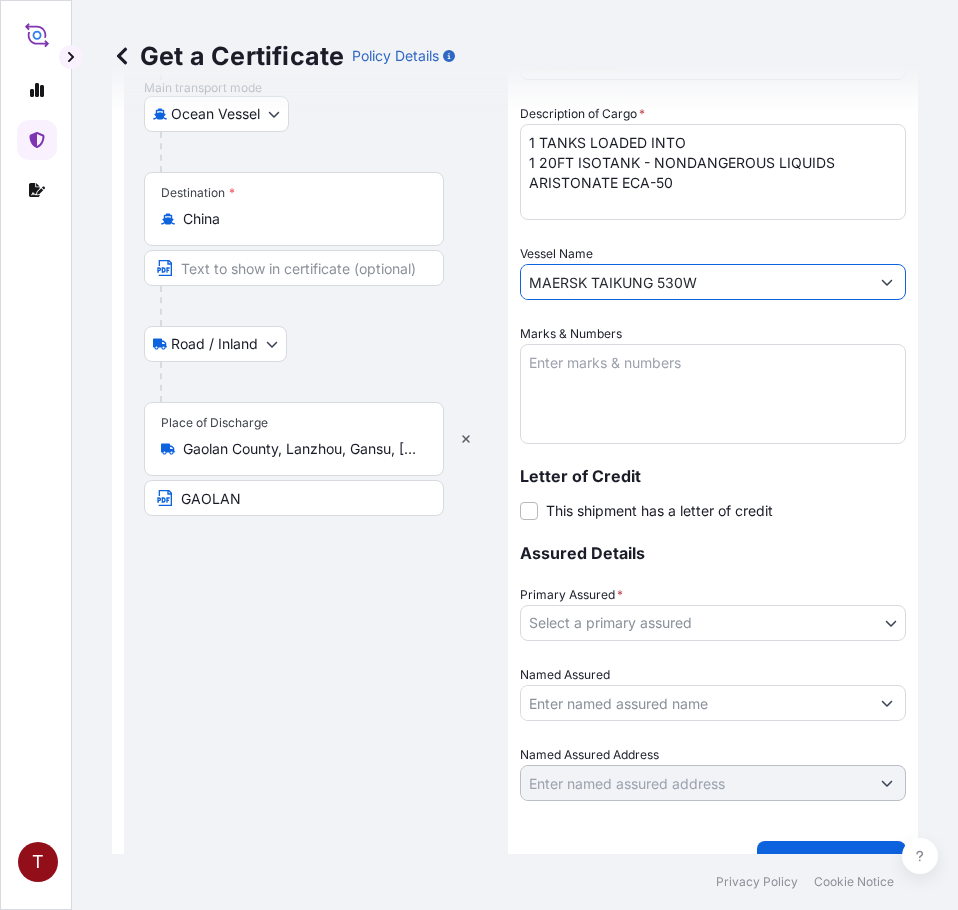 type on "MAERSK TAIKUNG 530W" 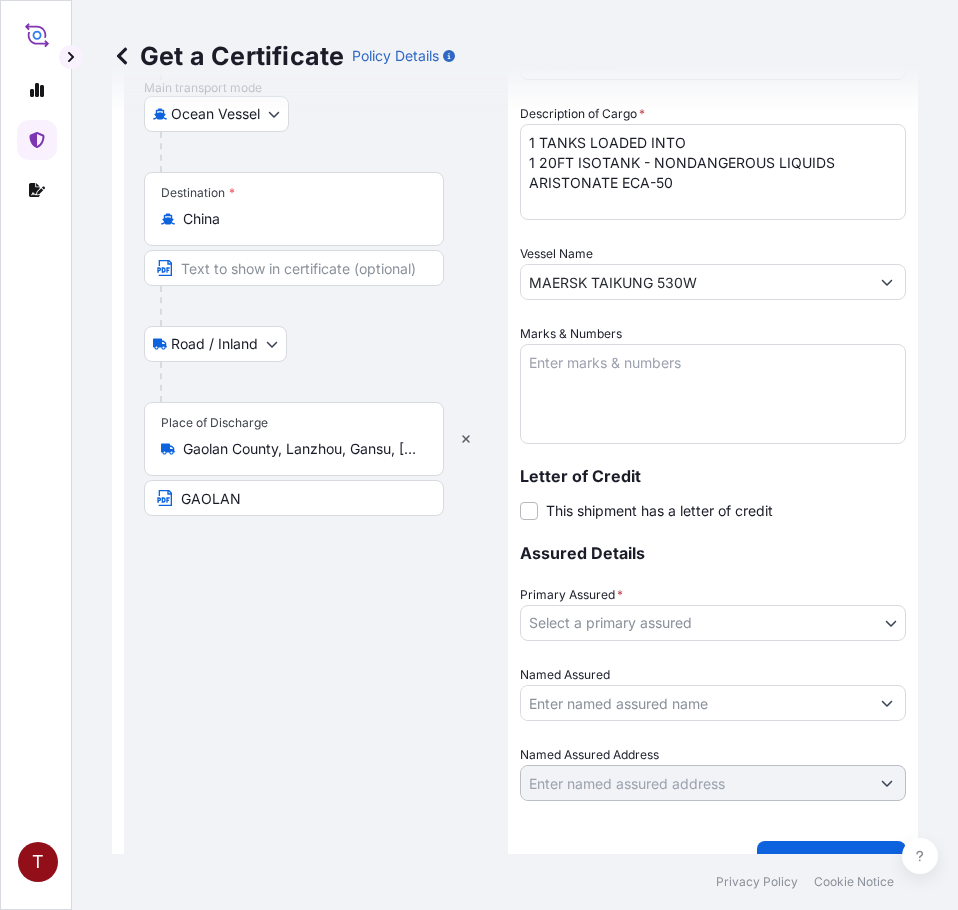 click on "Marks & Numbers" at bounding box center (713, 394) 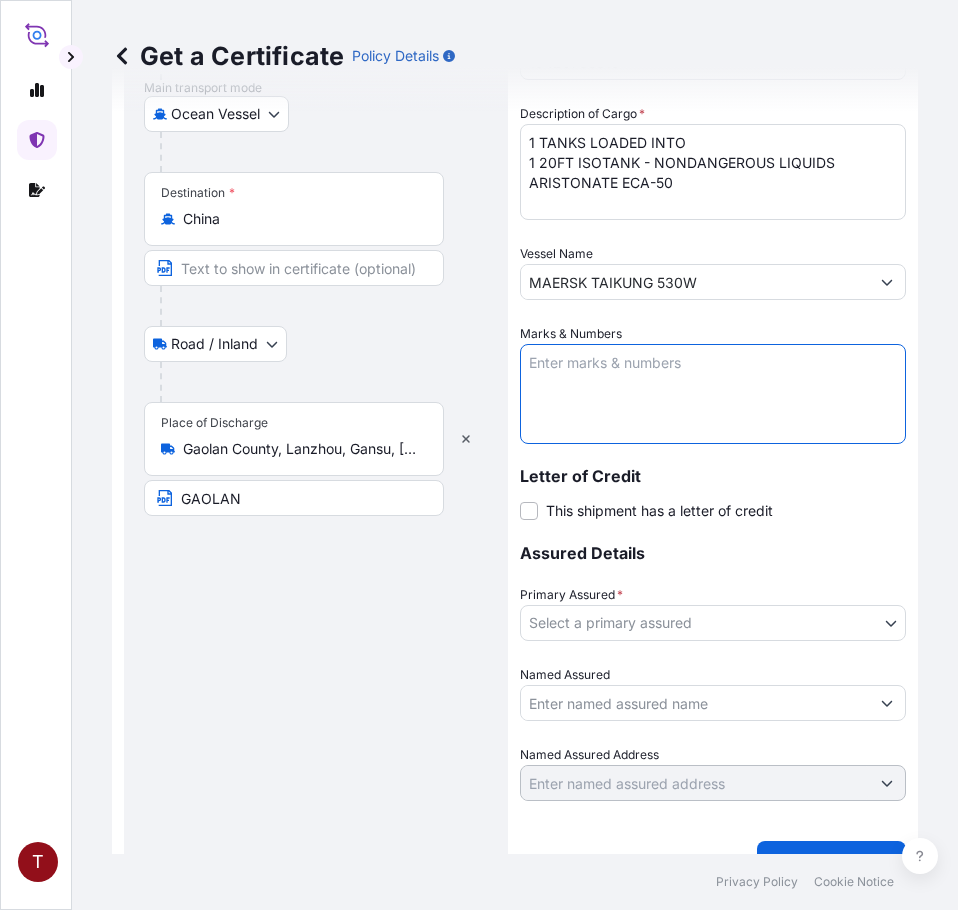 paste on "10420785810
107886
233854
4503890486" 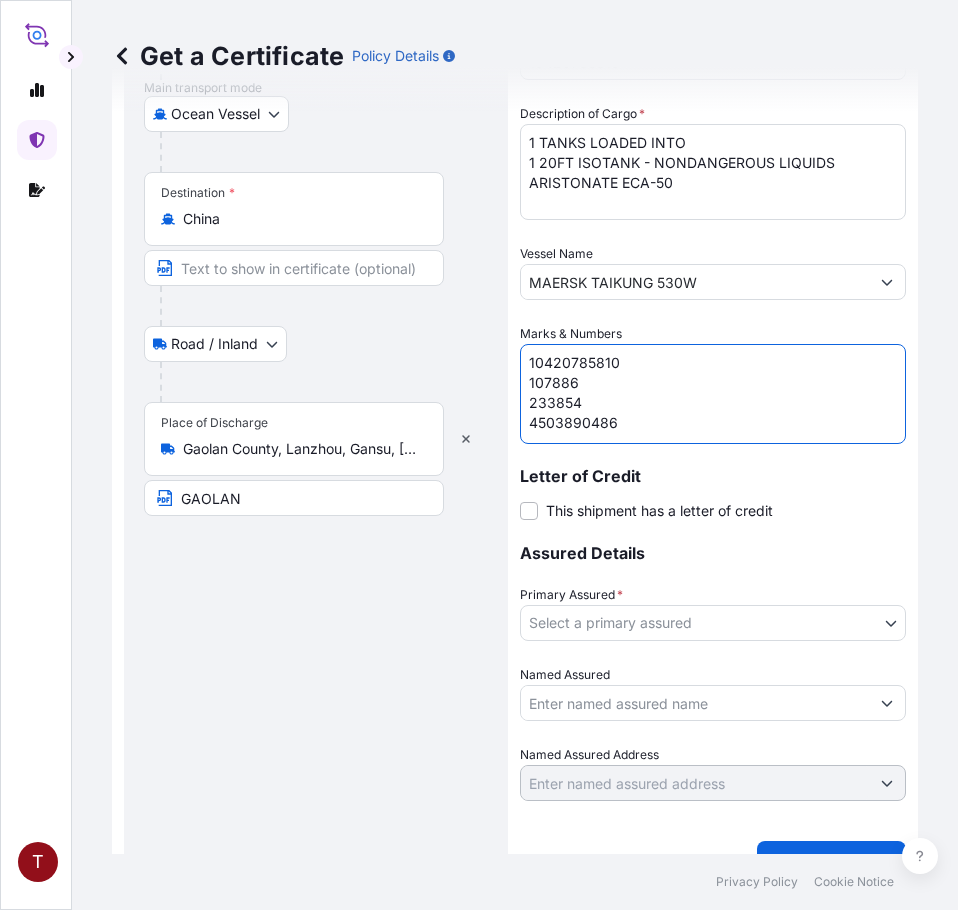 scroll, scrollTop: 8, scrollLeft: 0, axis: vertical 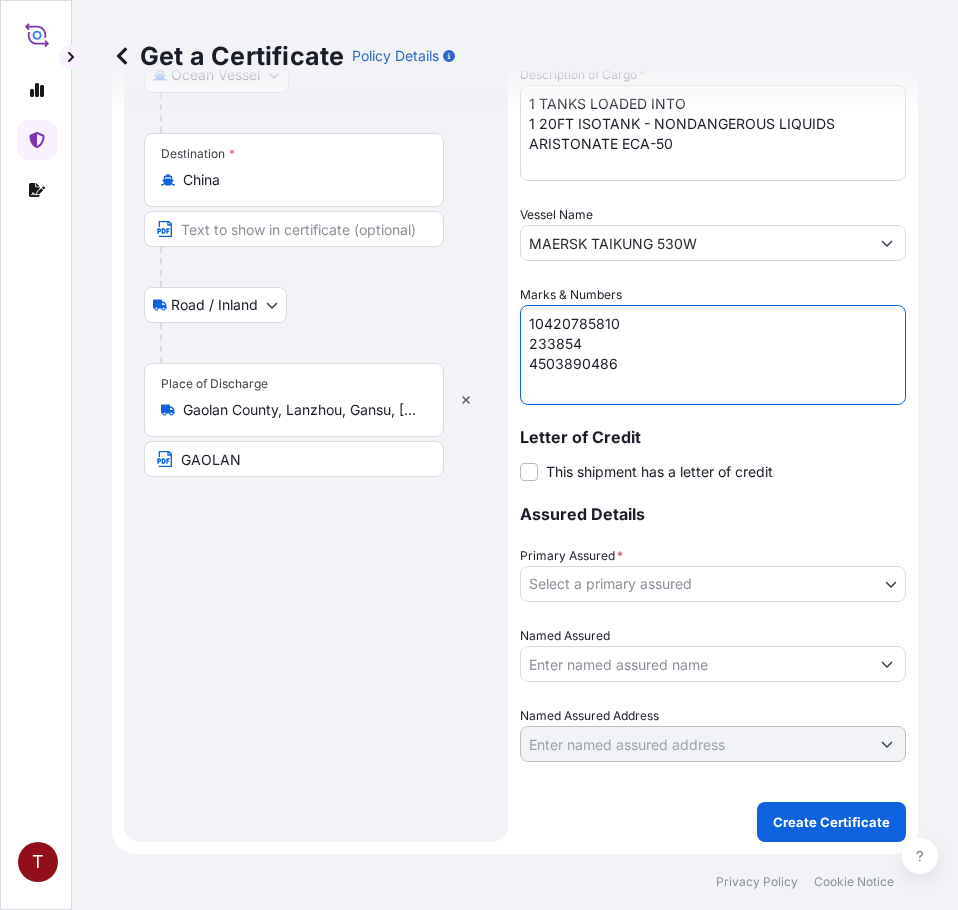 type on "10420785810
233854
4503890486" 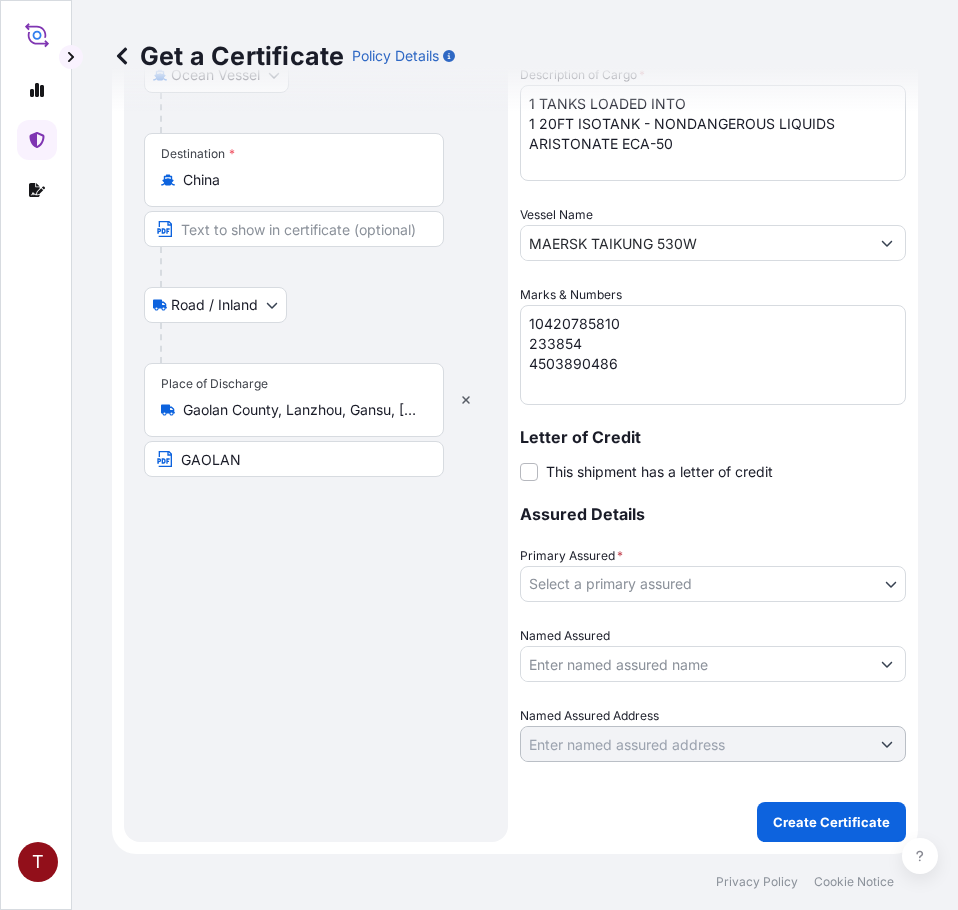 click on "Get a Certificate Policy Details Route Details Reset Route Details Place of loading [CITY], [STATE], [COUNTRY] Road / Inland Road / Inland Origin * [CITY], [STATE], [COUNTRY] Main transport mode Ocean Vessel Air Road Ocean Vessel Destination * [COUNTRY] Road / Inland Road / Inland Place of Discharge Gaolan County, Lanzhou, Gansu, [COUNTRY] GAOLAN Shipment Details Issue date * [DATE] Date of Departure * [DATE] Date of Arrival [DATE] Commodity Surfactants or related materials Packing Category Commercial Invoice Value    * $ USD 104510.75 Reference 10420785810 Description of Cargo * 1 TANKS LOADED INTO
1 20FT ISOTANK - NONDANGEROUS LIQUIDS
ARISTONATE ECA-50 Vessel Name MAERSK TAIKUNG 530W Marks & Numbers 10420785810
233854
4503890486 Letter of Credit This shipment has a letter of credit Letter of credit * Letter of credit may not exceed 12000 characters Assured Details Primary Assured * Select a primary assured Pilot Chemical Corporation Named Assured Named Assured Address Create Certificate Privacy Policy" at bounding box center (479, 455) 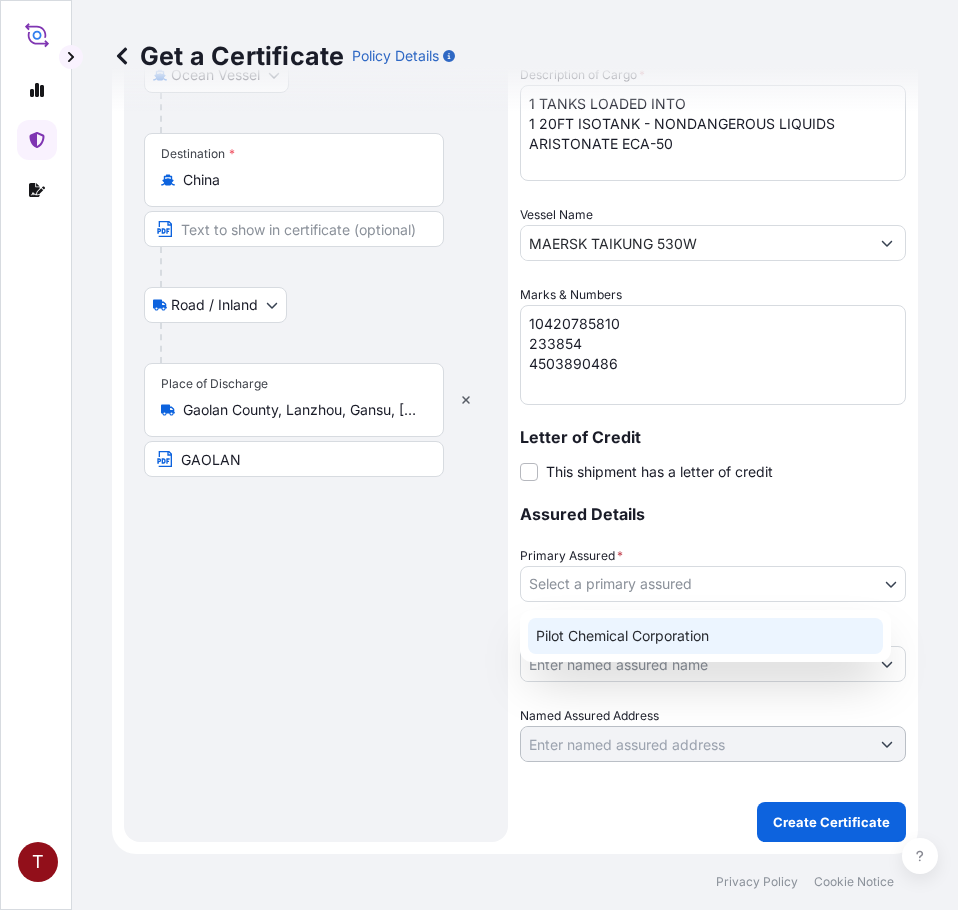click on "Pilot Chemical Corporation" at bounding box center [705, 636] 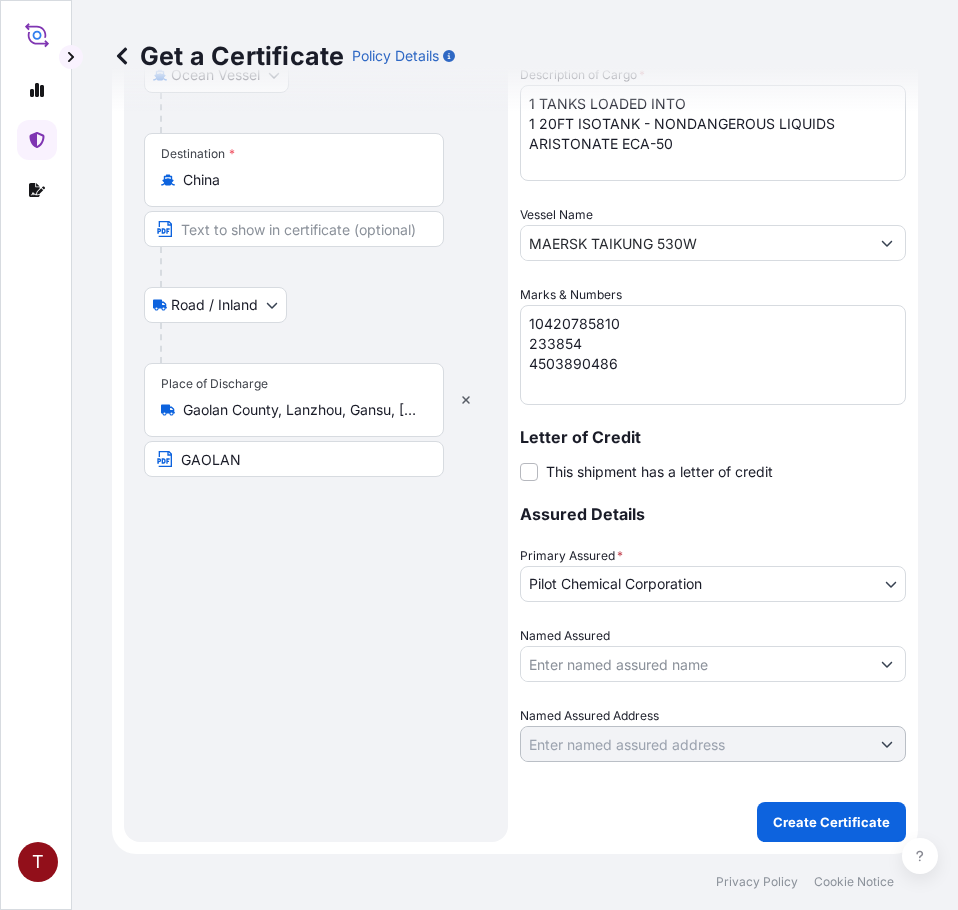 click on "Named Assured" at bounding box center [695, 664] 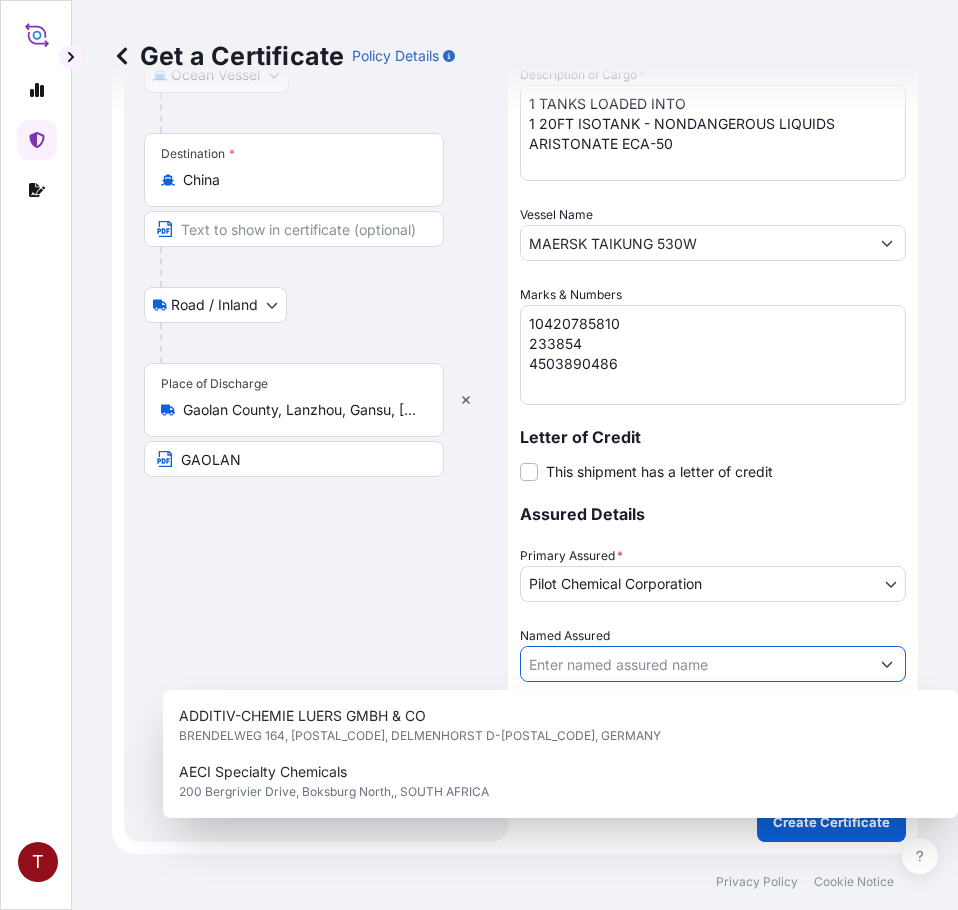 paste on "LUBRIZOL ADDITIVE (ZHUHAI) CO.,LTD NO. 803, PINGWAN SECOND ROAD GAOLAN PORT ECONOMIC ZONE USCI: 91440400699700560N ZHUHAI, GUANGDONG C , 44 [POSTAL_CODE] [COUNTRY]" 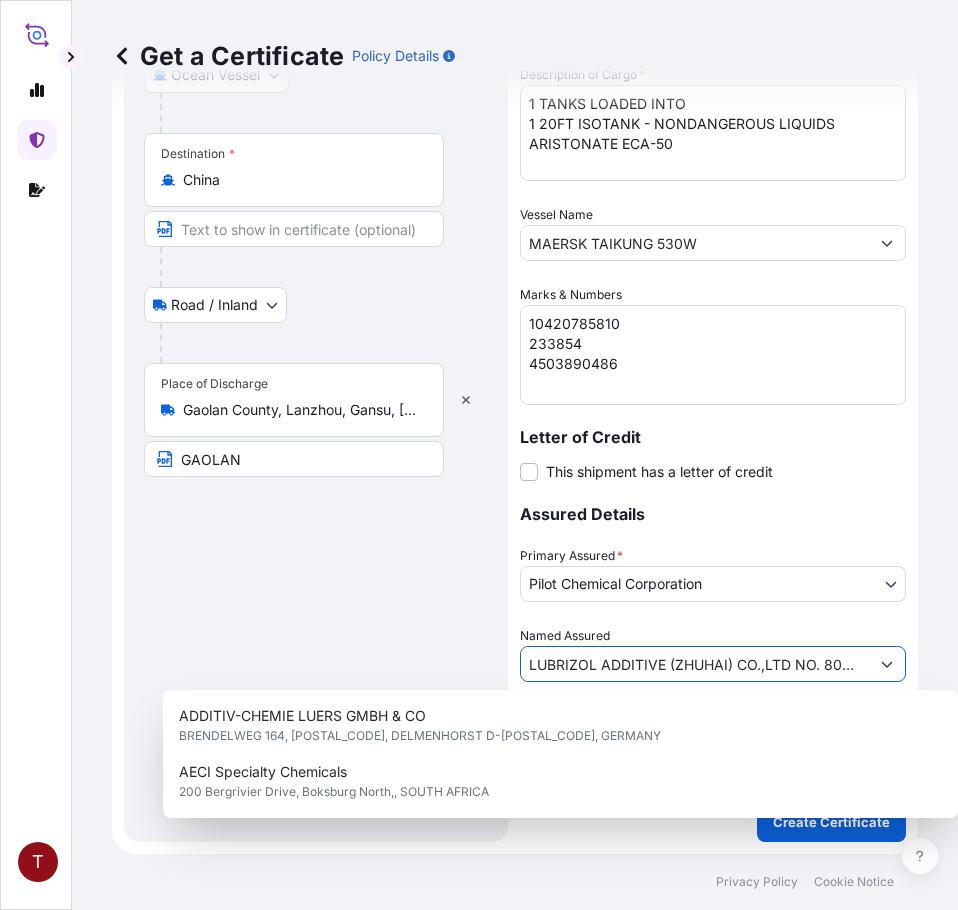 scroll, scrollTop: 0, scrollLeft: 914, axis: horizontal 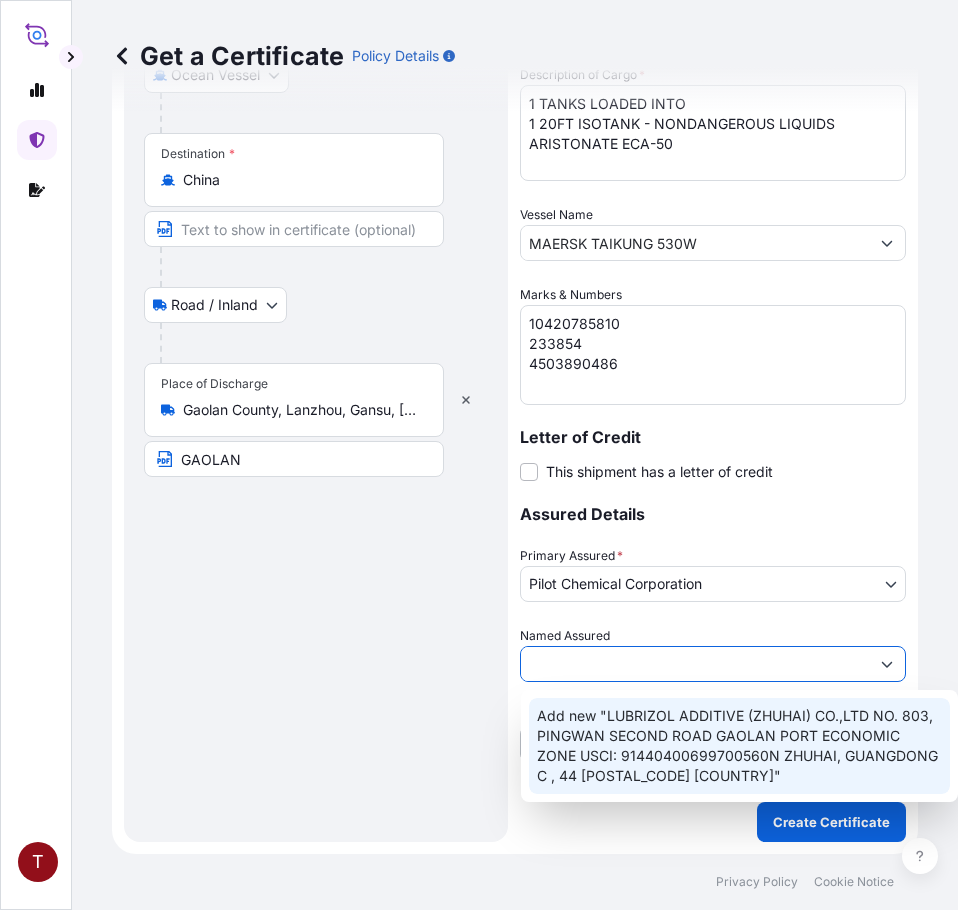 click on "Add new "LUBRIZOL ADDITIVE (ZHUHAI) CO.,LTD NO. 803, PINGWAN SECOND ROAD GAOLAN PORT ECONOMIC ZONE USCI: 91440400699700560N ZHUHAI, GUANGDONG C , 44 [POSTAL_CODE] [COUNTRY]"" at bounding box center [739, 746] 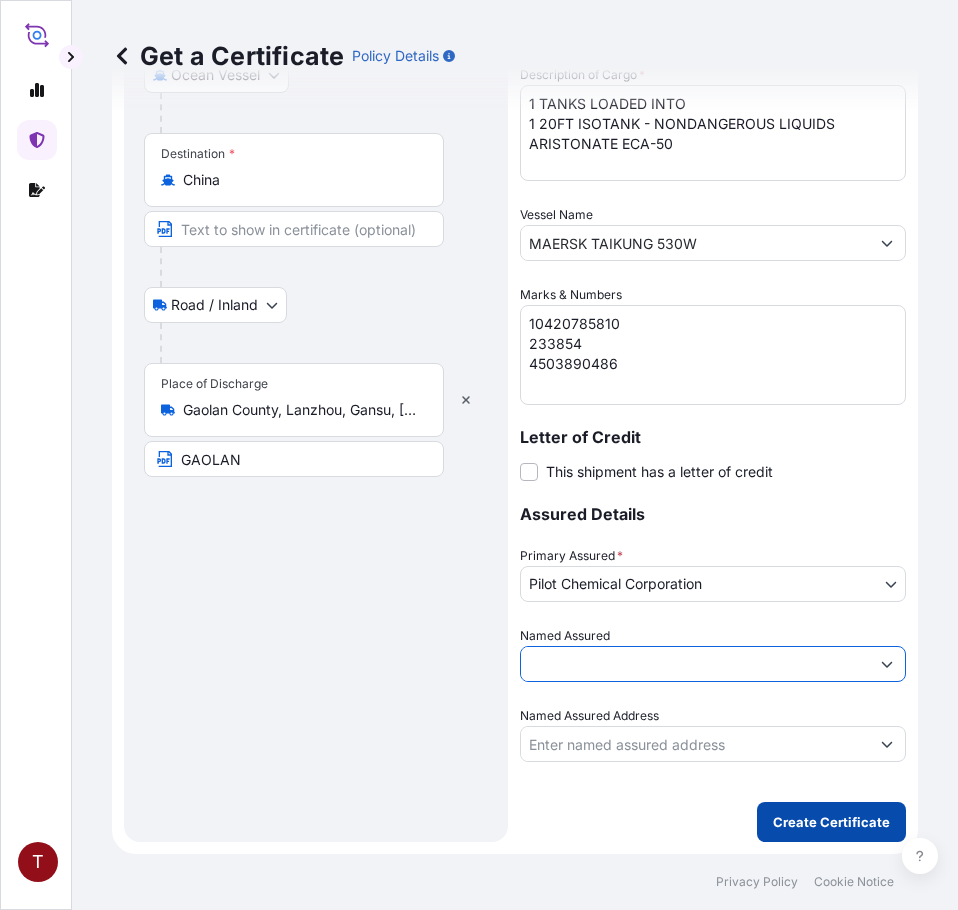 type on "LUBRIZOL ADDITIVE (ZHUHAI) CO.,LTD NO. 803, PINGWAN SECOND ROAD GAOLAN PORT ECONOMIC ZONE USCI: 91440400699700560N ZHUHAI, GUANGDONG C , 44 [POSTAL_CODE] [COUNTRY]" 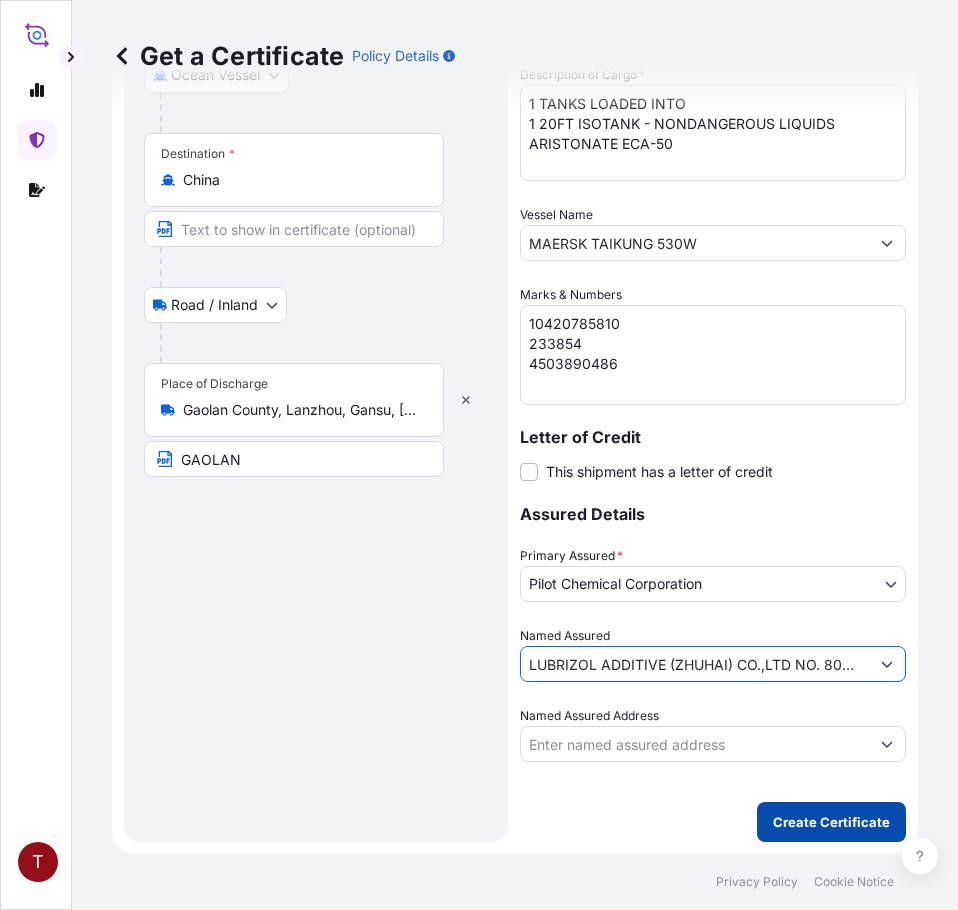 click on "Create Certificate" at bounding box center (831, 822) 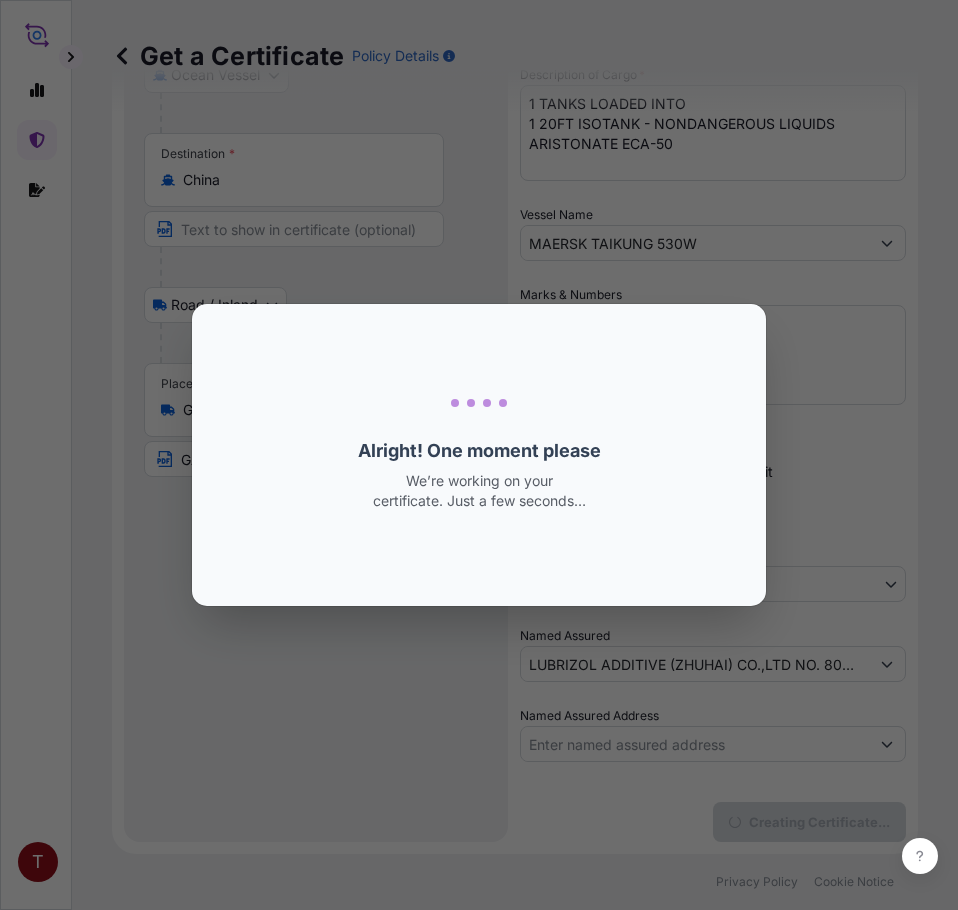 scroll, scrollTop: 0, scrollLeft: 0, axis: both 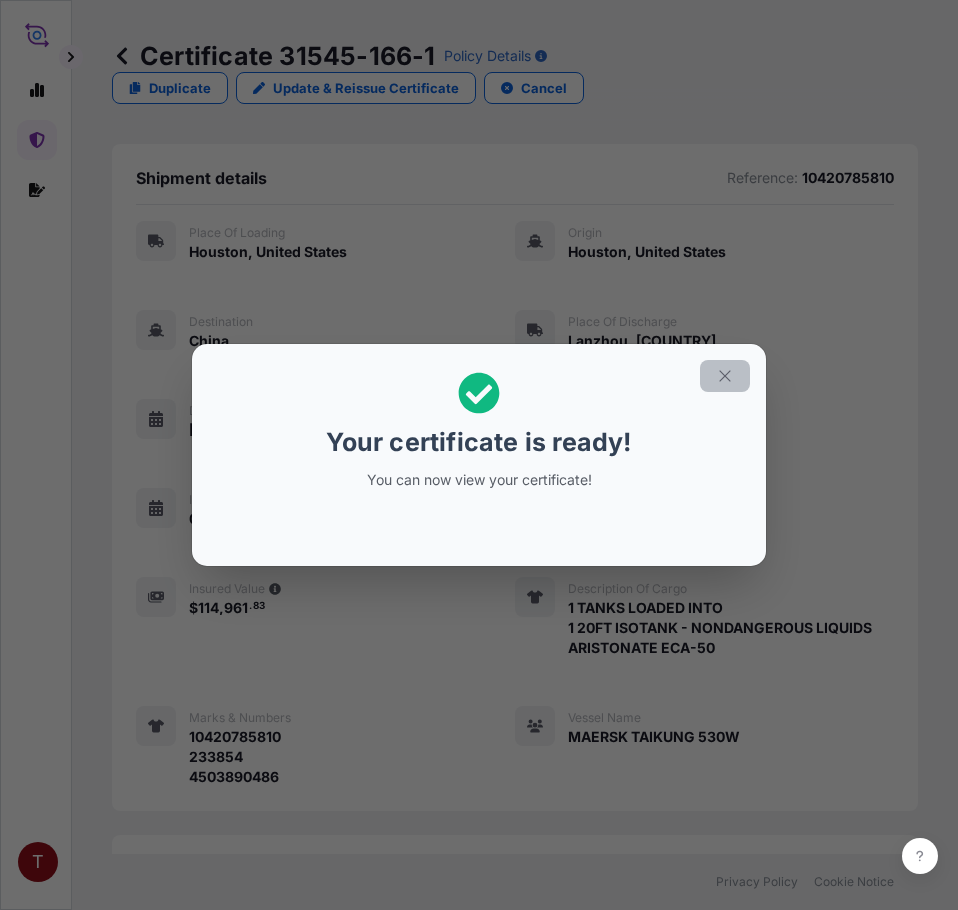 click 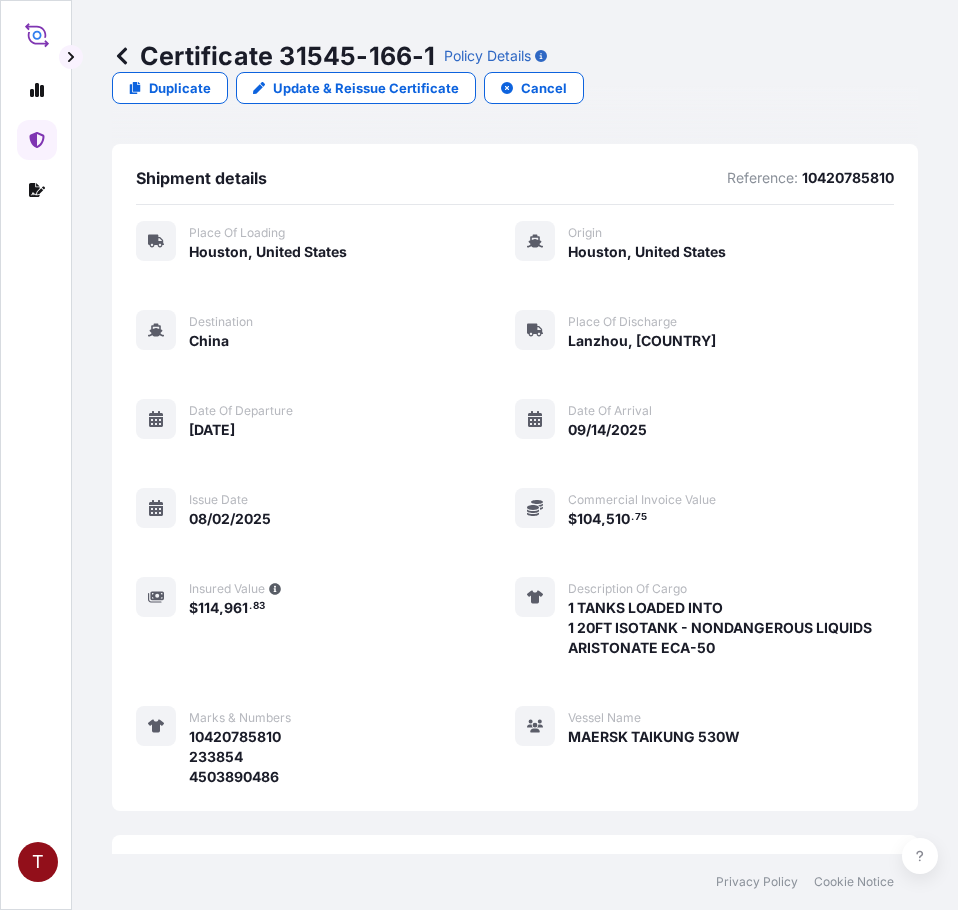click on "Place of Loading [CITY], [COUNTRY] Origin [CITY], [COUNTRY] Destination [COUNTRY] Place of discharge Lanzhou, [COUNTRY] Date of departure [DATE] Date of arrival [DATE] Issue Date [DATE] Commercial Invoice Value $ 104 , 510 . 75 Insured Value $ 114 , 961 . 83 Description of cargo 1 TANKS LOADED INTO
1 20FT ISOTANK - NONDANGEROUS LIQUIDS
ARISTONATE ECA-50 Marks & Numbers 10420785810
233854
4503890486 Vessel Name MAERSK TAIKUNG 530W" at bounding box center [515, 514] 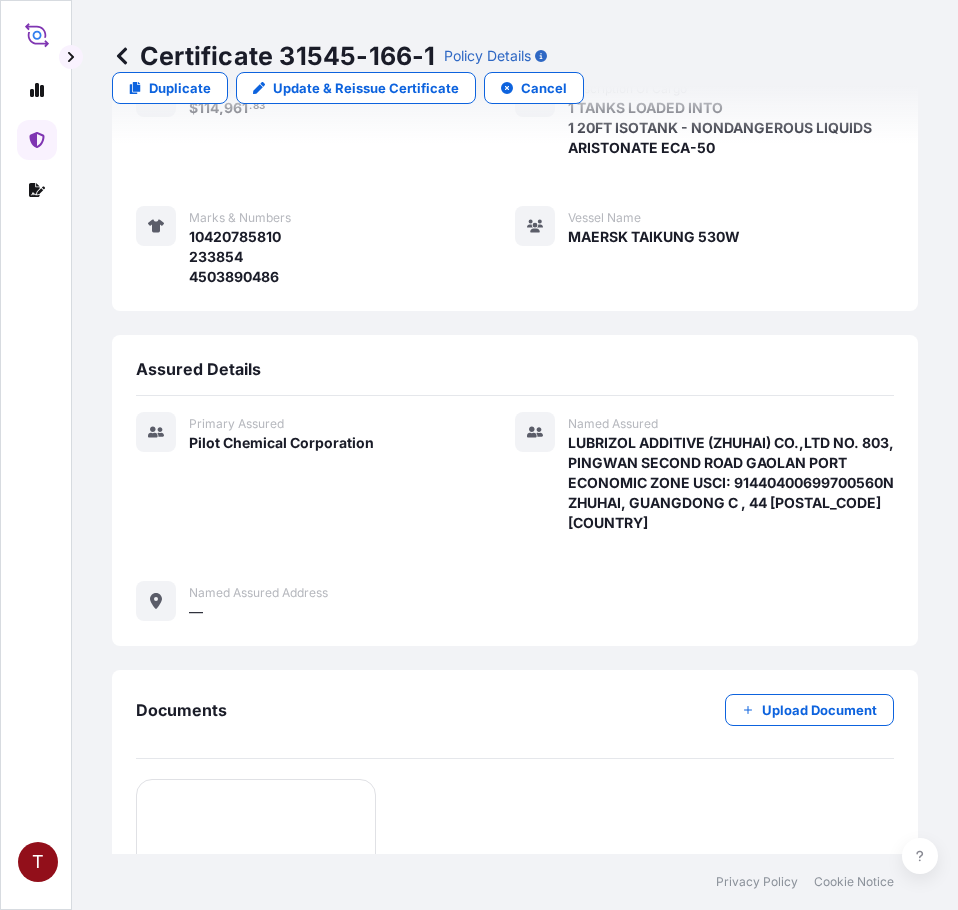 scroll, scrollTop: 814, scrollLeft: 0, axis: vertical 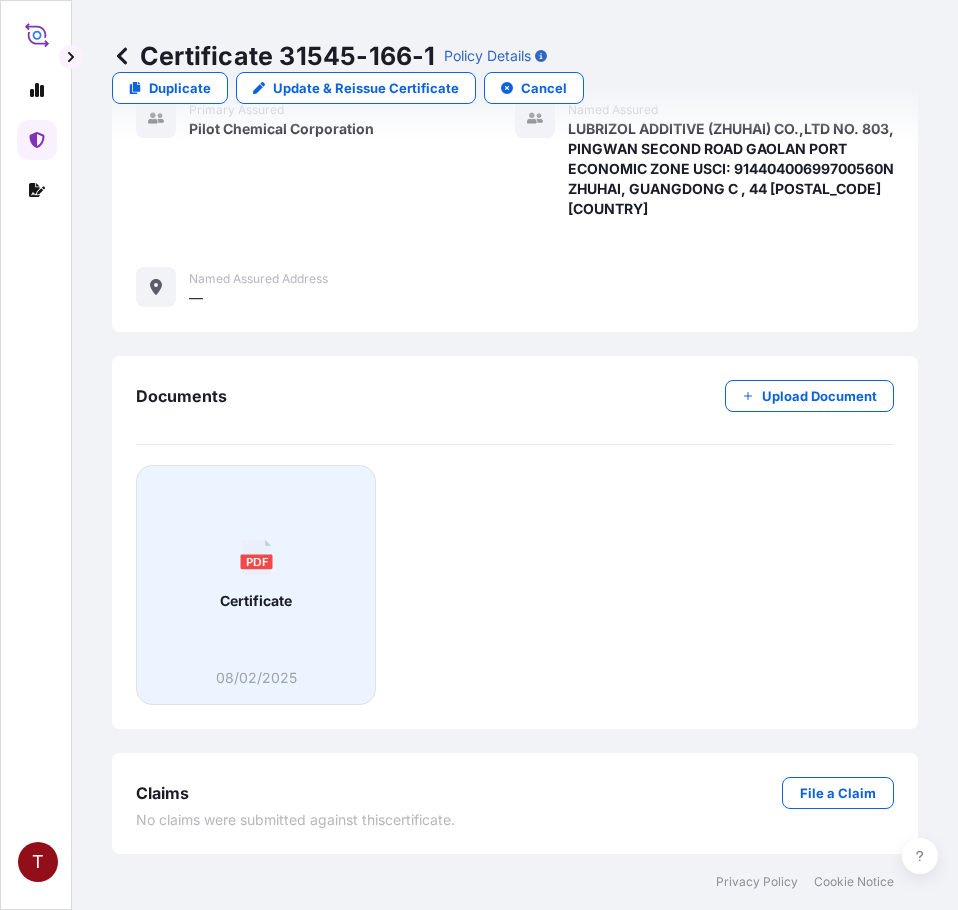 click 